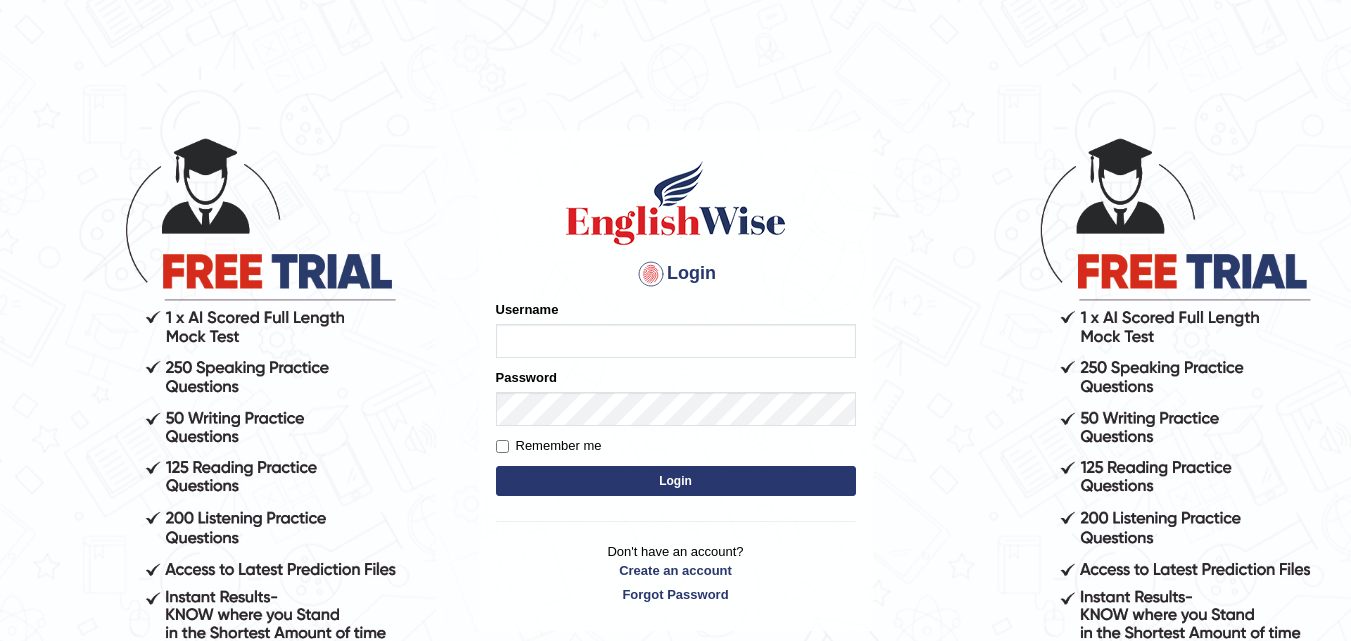 scroll, scrollTop: 0, scrollLeft: 0, axis: both 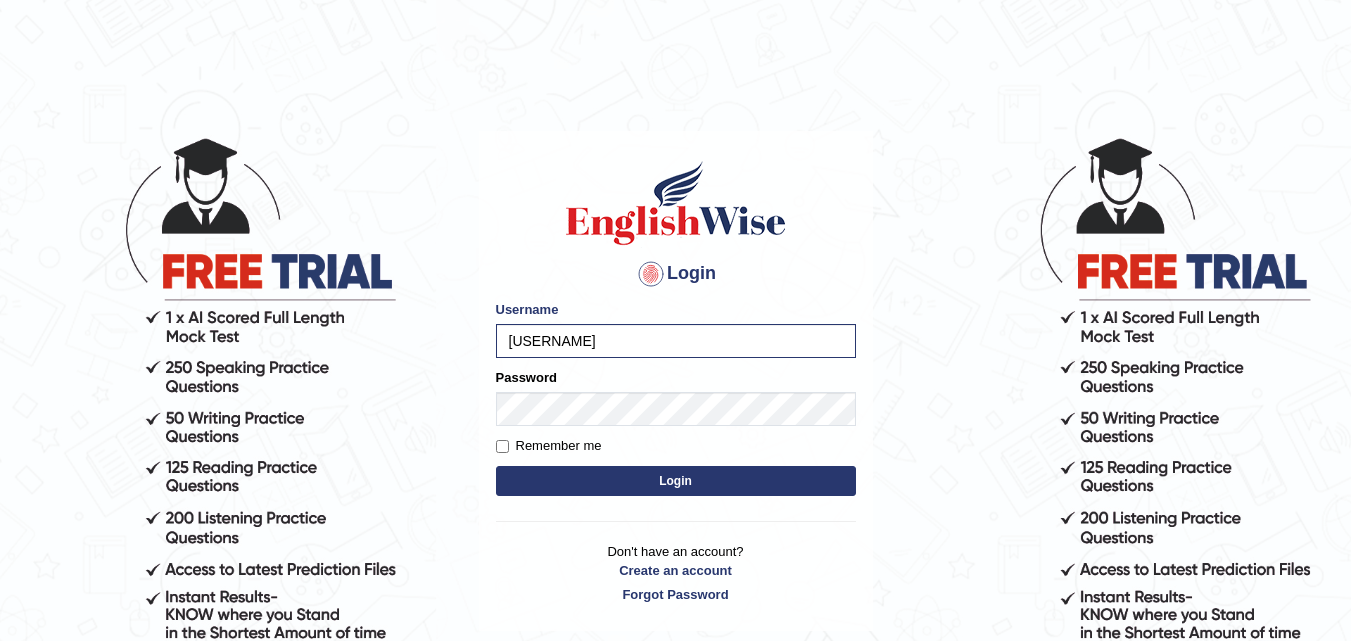 drag, startPoint x: 600, startPoint y: 347, endPoint x: 469, endPoint y: 320, distance: 133.75351 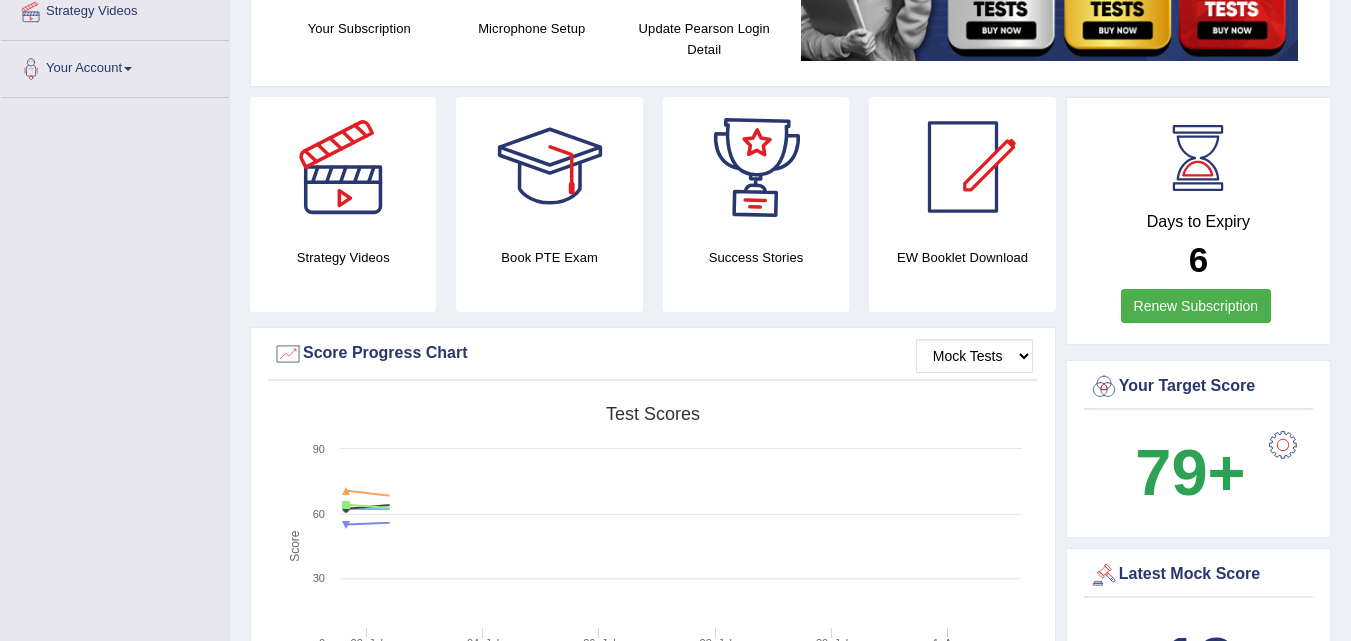 scroll, scrollTop: 400, scrollLeft: 0, axis: vertical 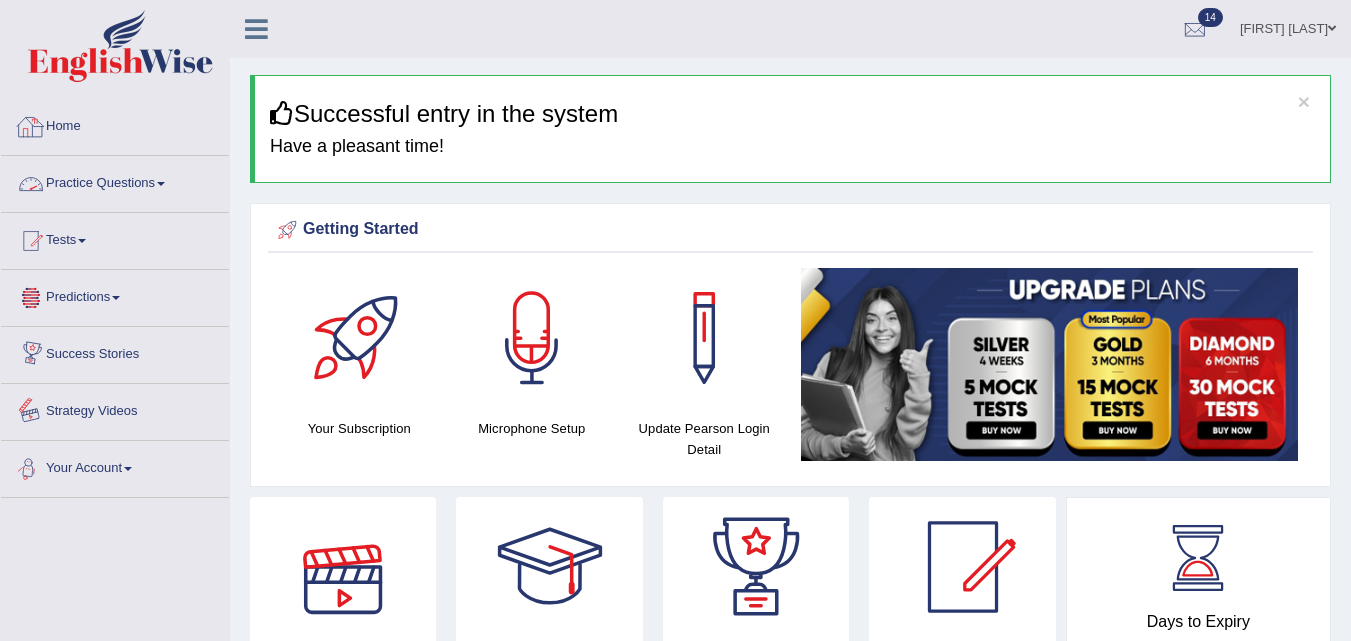 click on "Practice Questions" at bounding box center [115, 181] 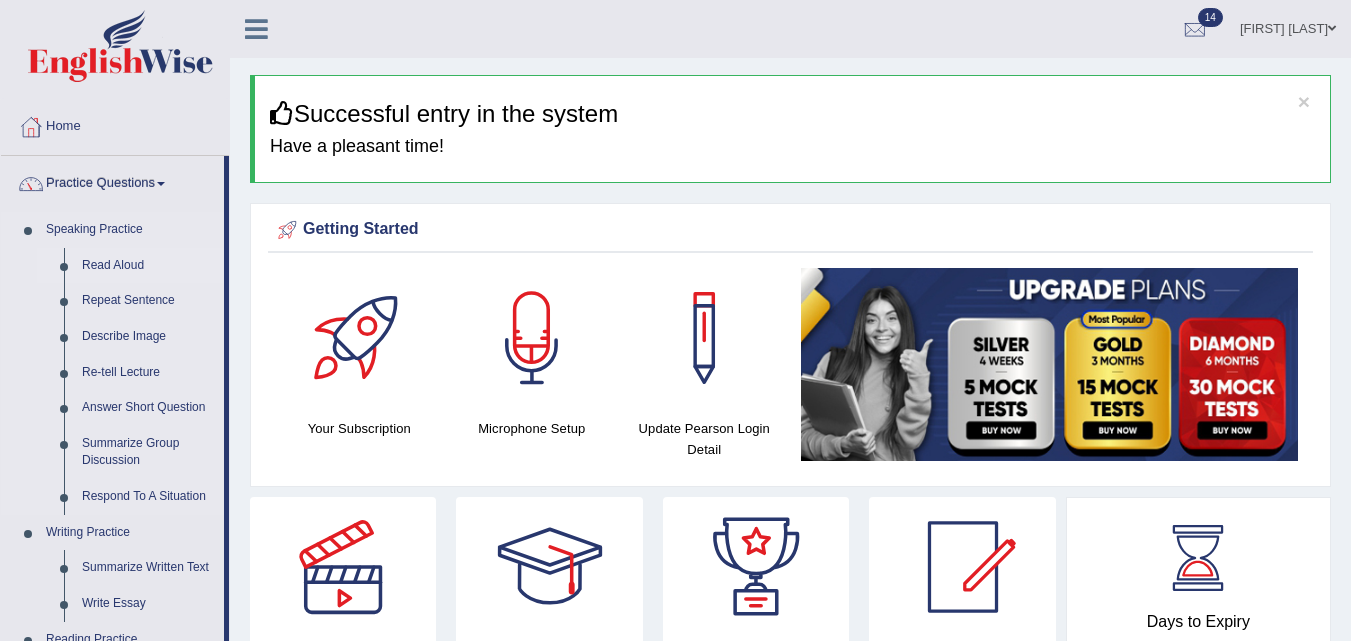 click on "Read Aloud" at bounding box center [148, 266] 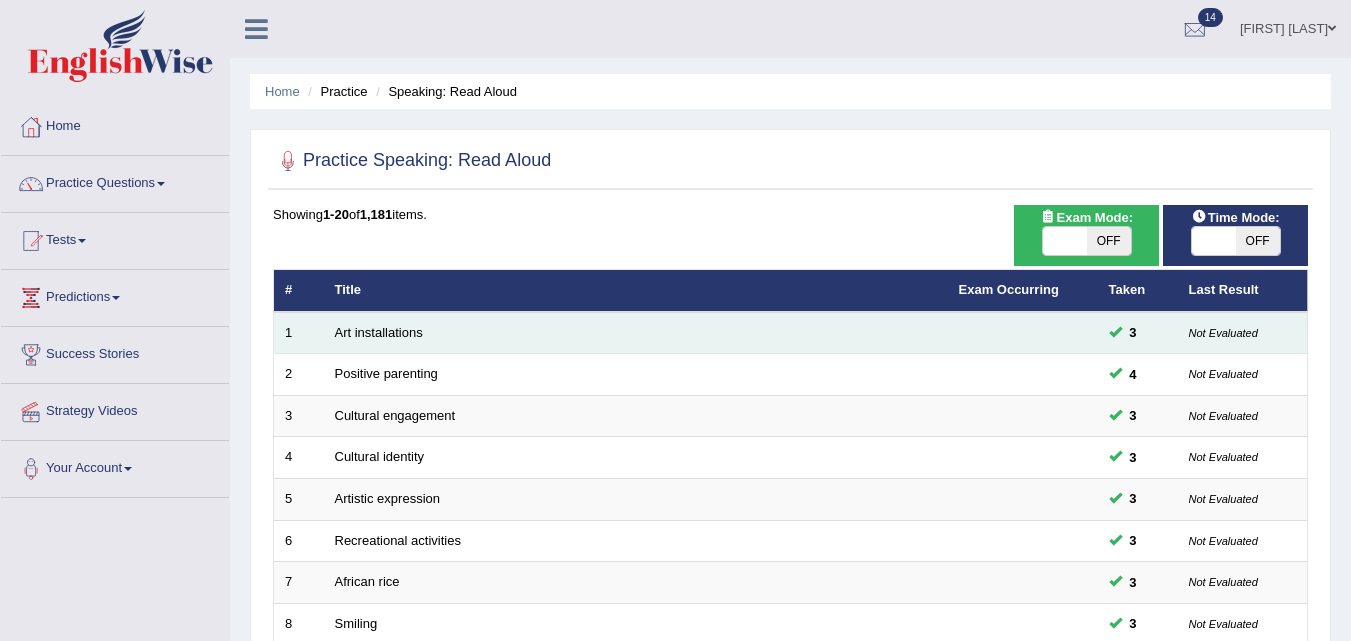 scroll, scrollTop: 0, scrollLeft: 0, axis: both 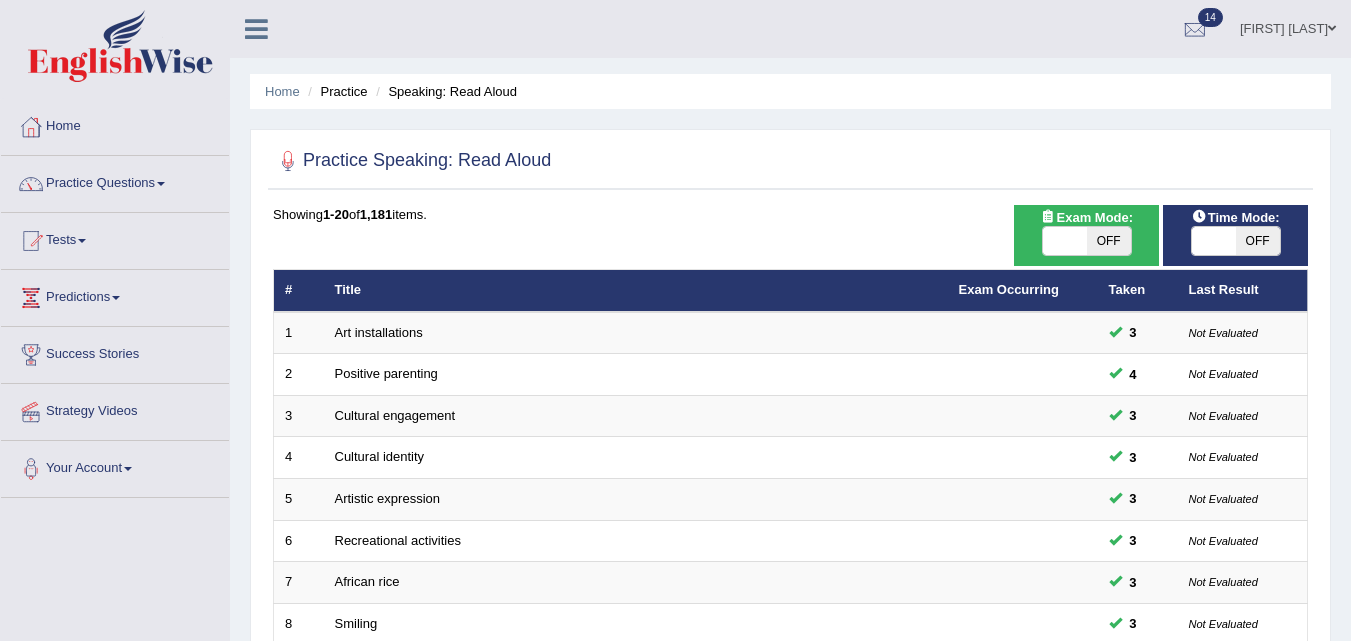 click at bounding box center [1214, 241] 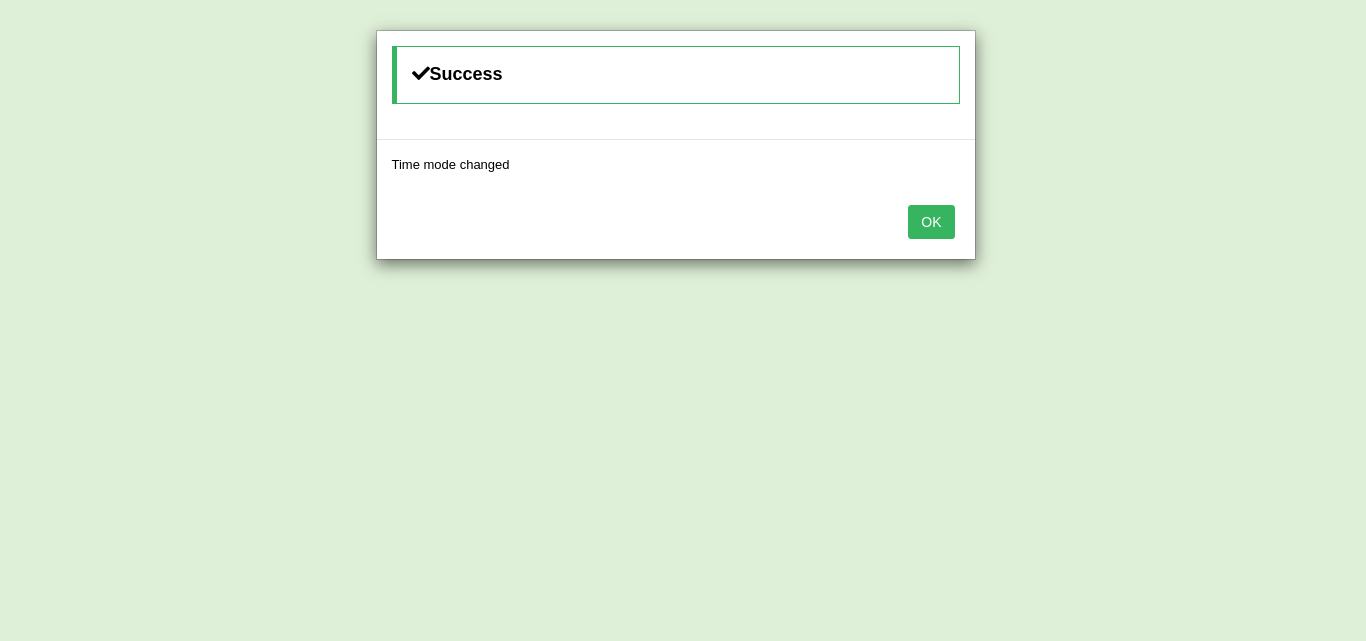 click on "OK" at bounding box center (931, 222) 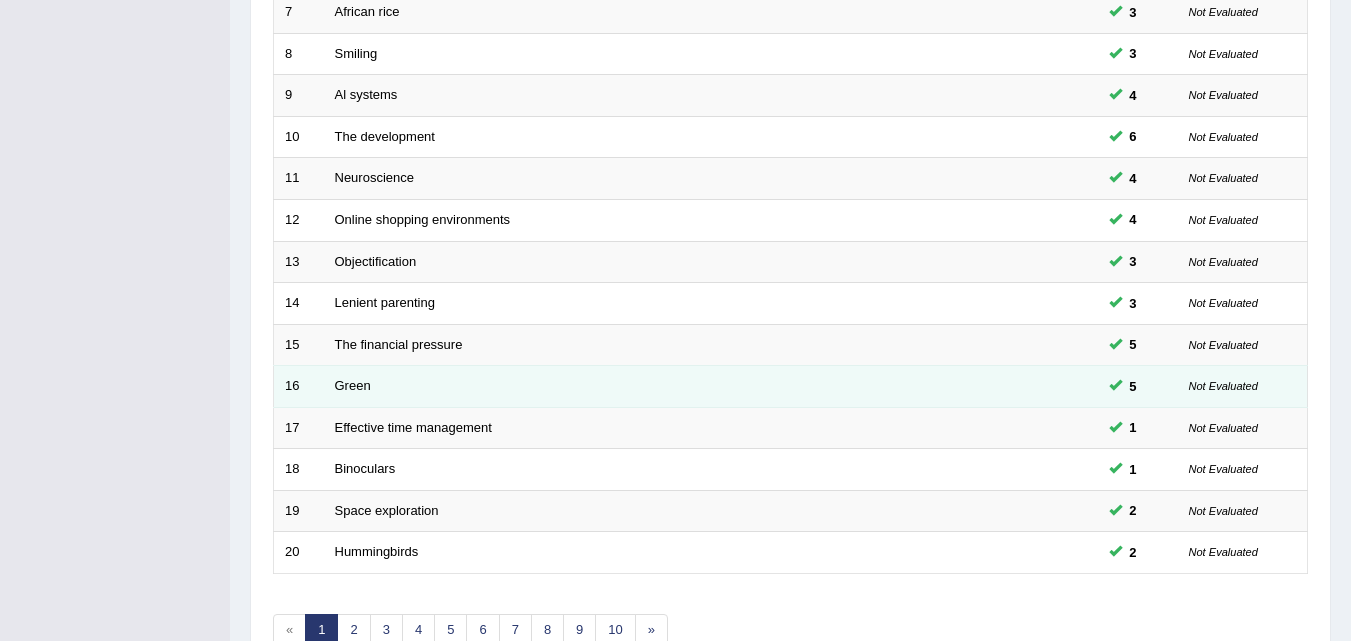 scroll, scrollTop: 683, scrollLeft: 0, axis: vertical 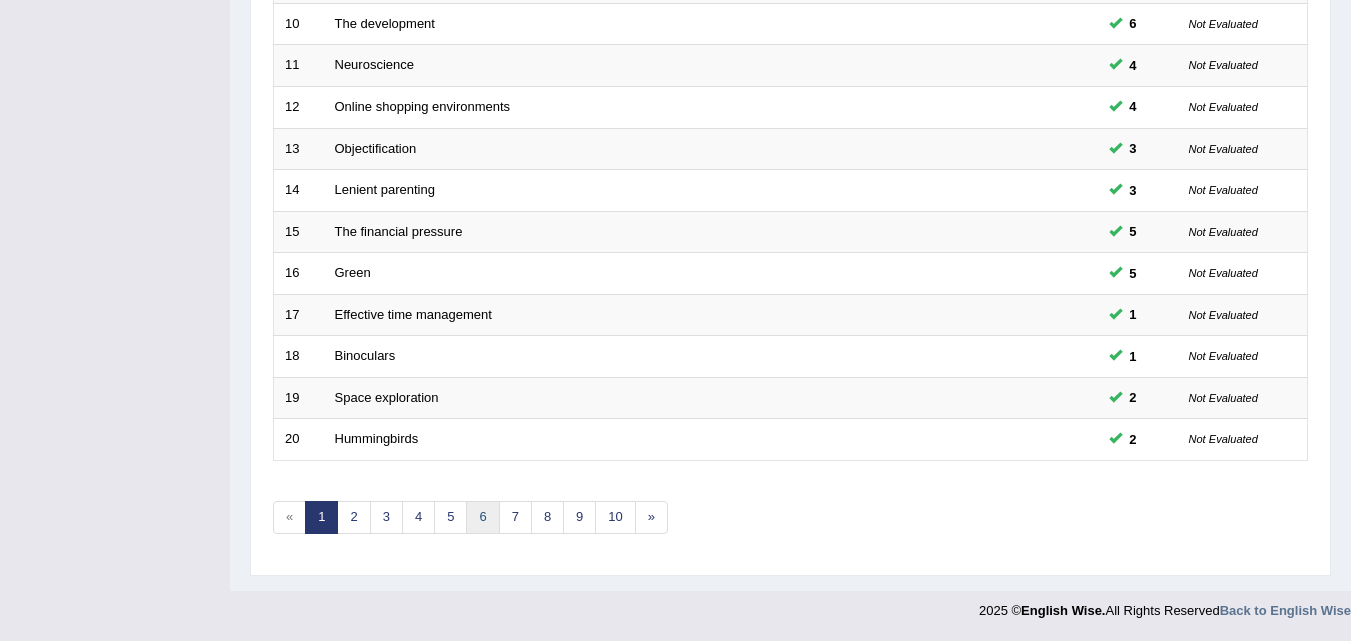 click on "6" at bounding box center (482, 517) 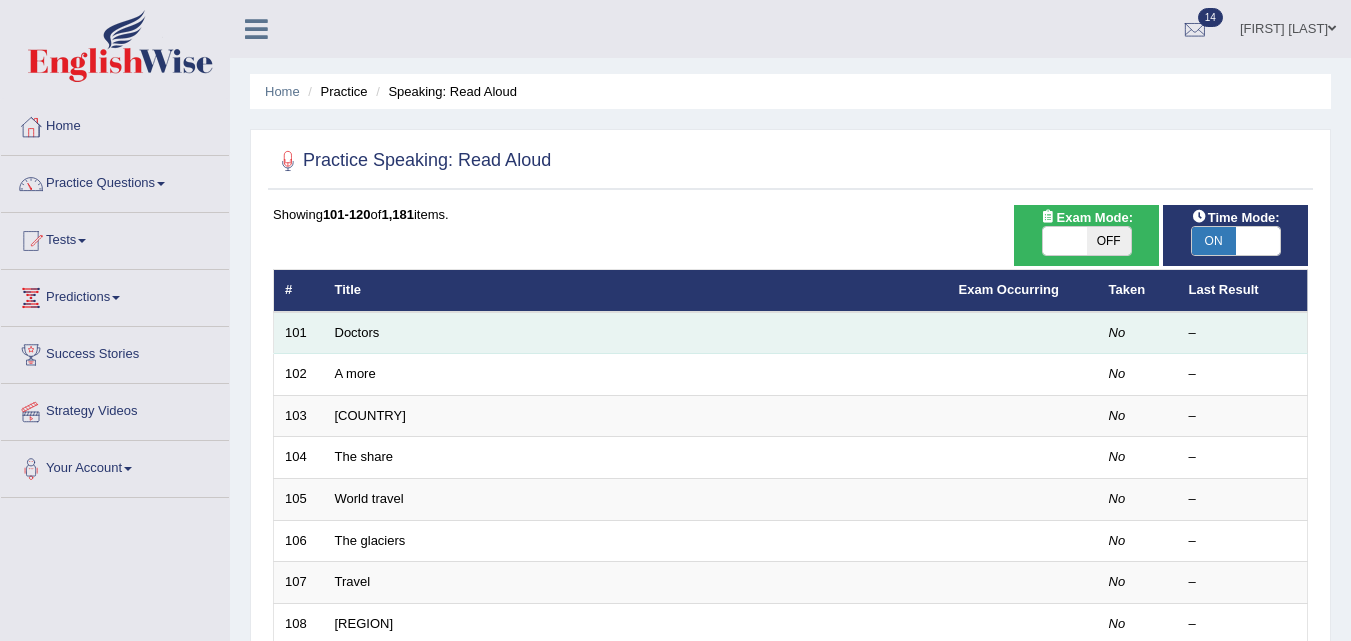 scroll, scrollTop: 0, scrollLeft: 0, axis: both 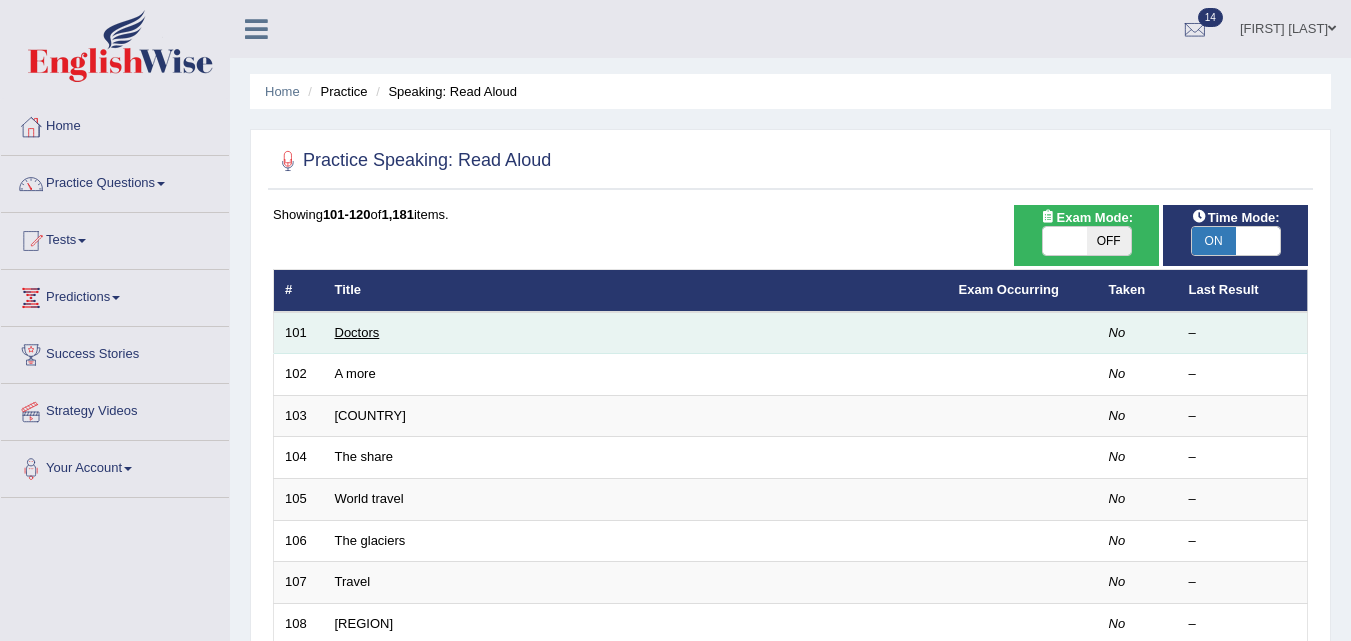 click on "Doctors" at bounding box center [357, 332] 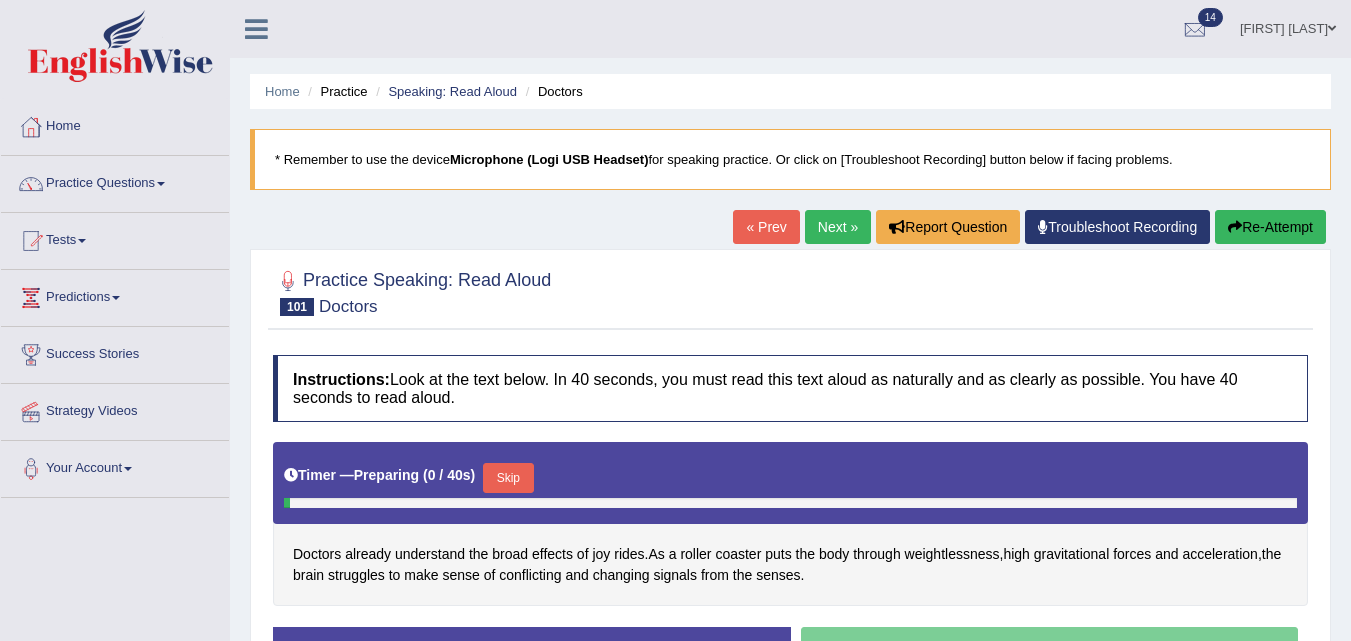 scroll, scrollTop: 0, scrollLeft: 0, axis: both 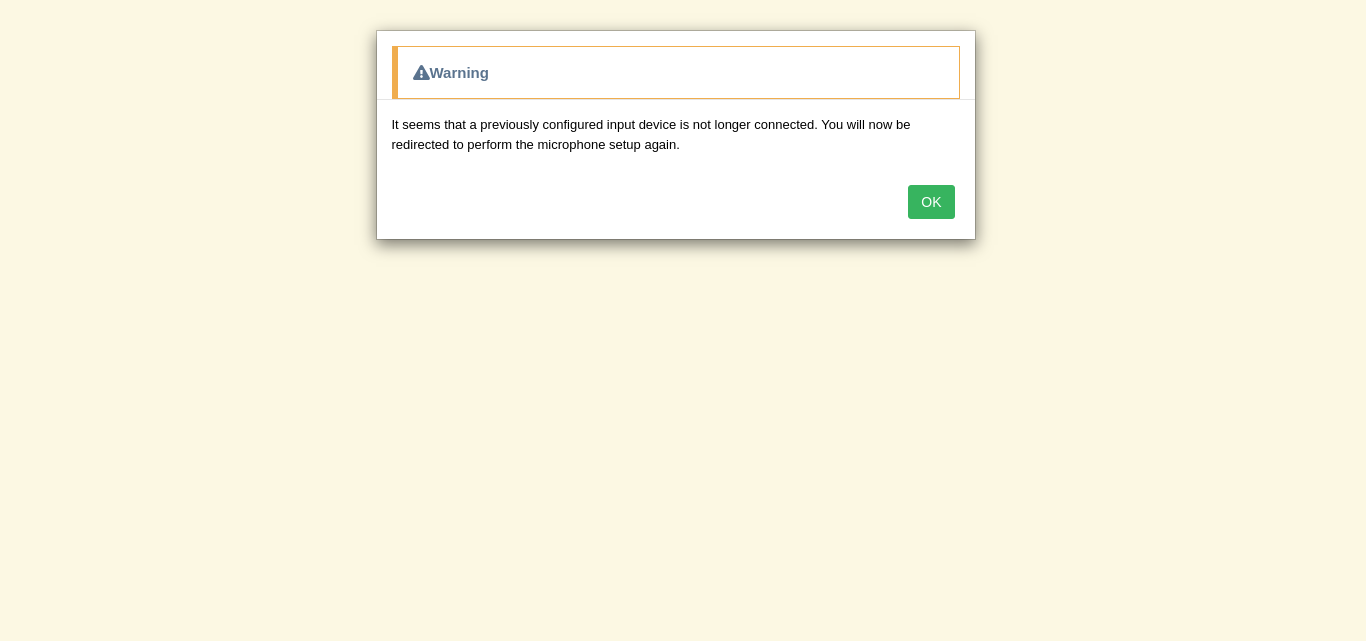 click on "OK" at bounding box center [931, 202] 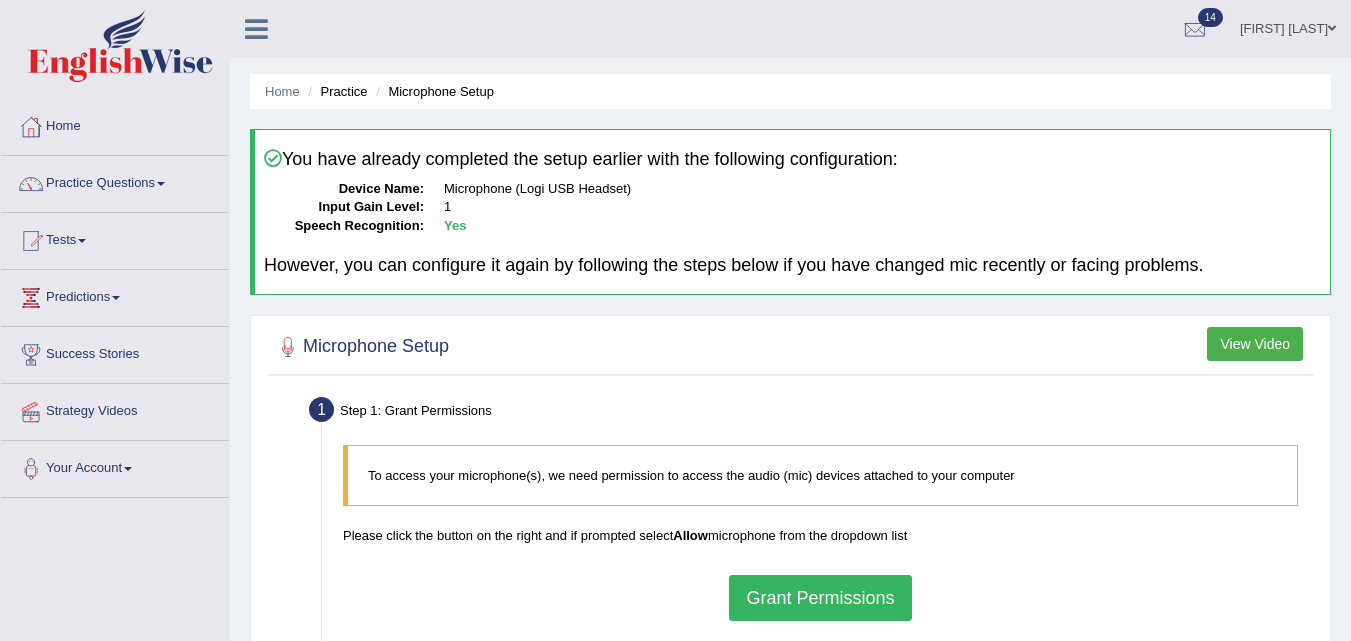 scroll, scrollTop: 0, scrollLeft: 0, axis: both 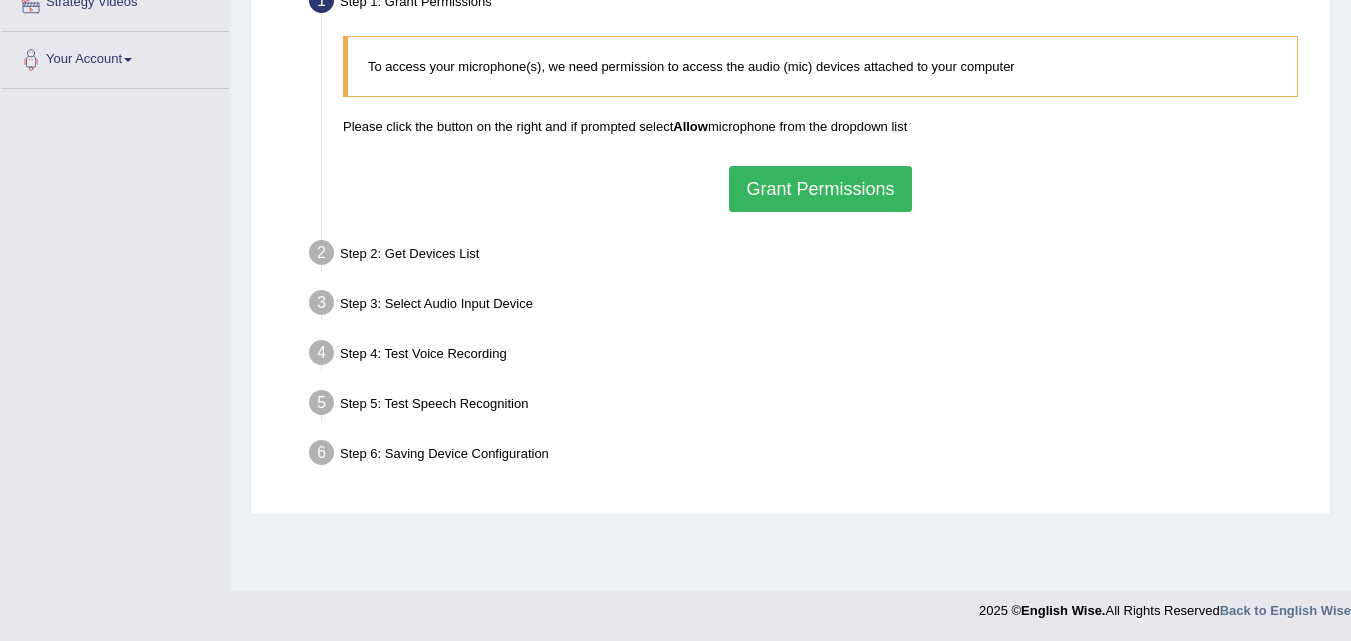 click on "Grant Permissions" at bounding box center (820, 189) 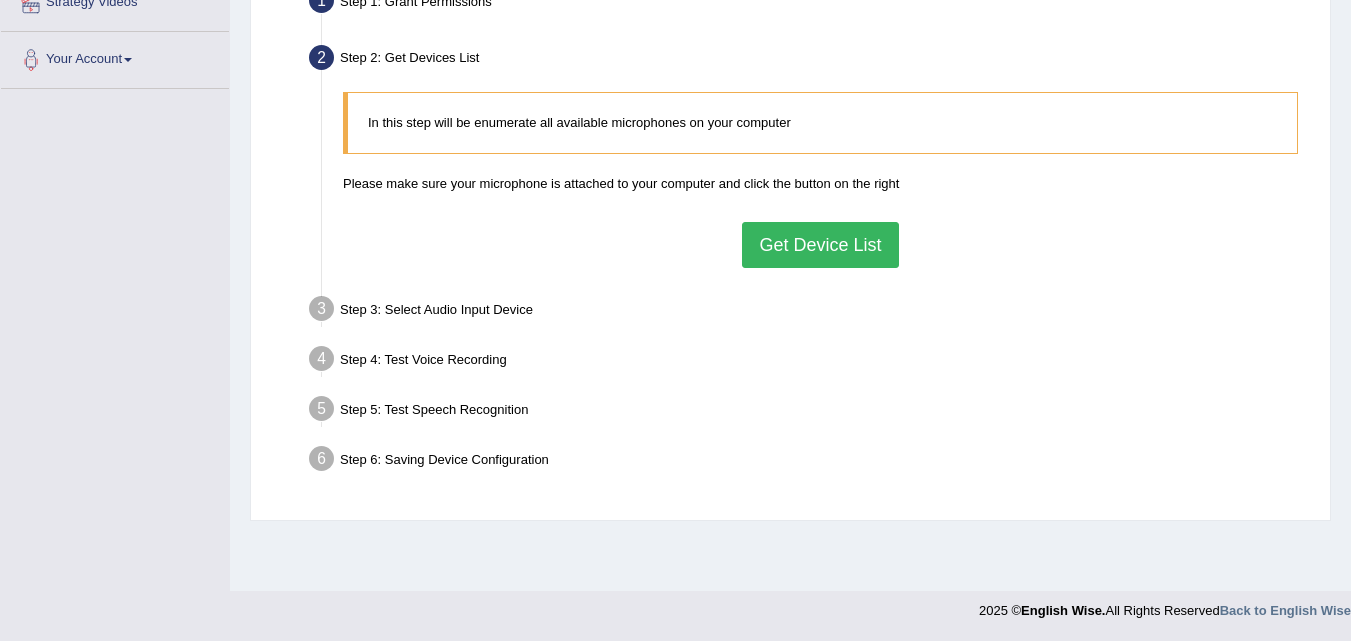 click on "Get Device List" at bounding box center [820, 245] 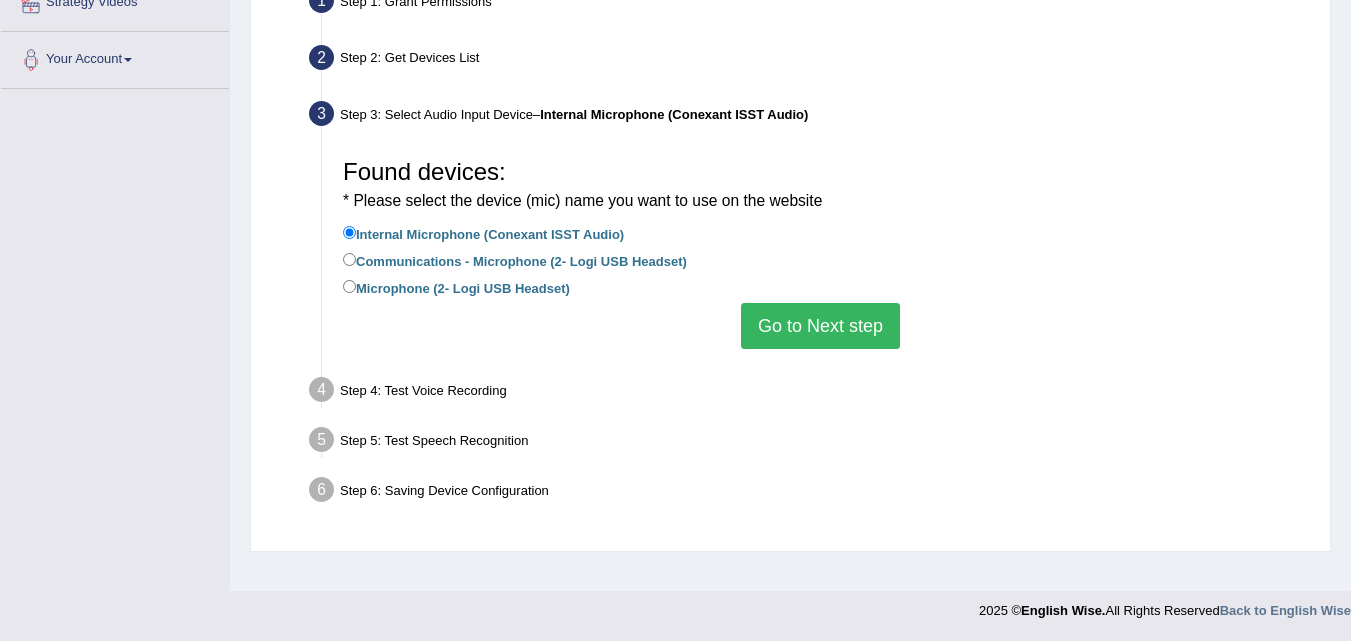 click on "Go to Next step" at bounding box center [820, 326] 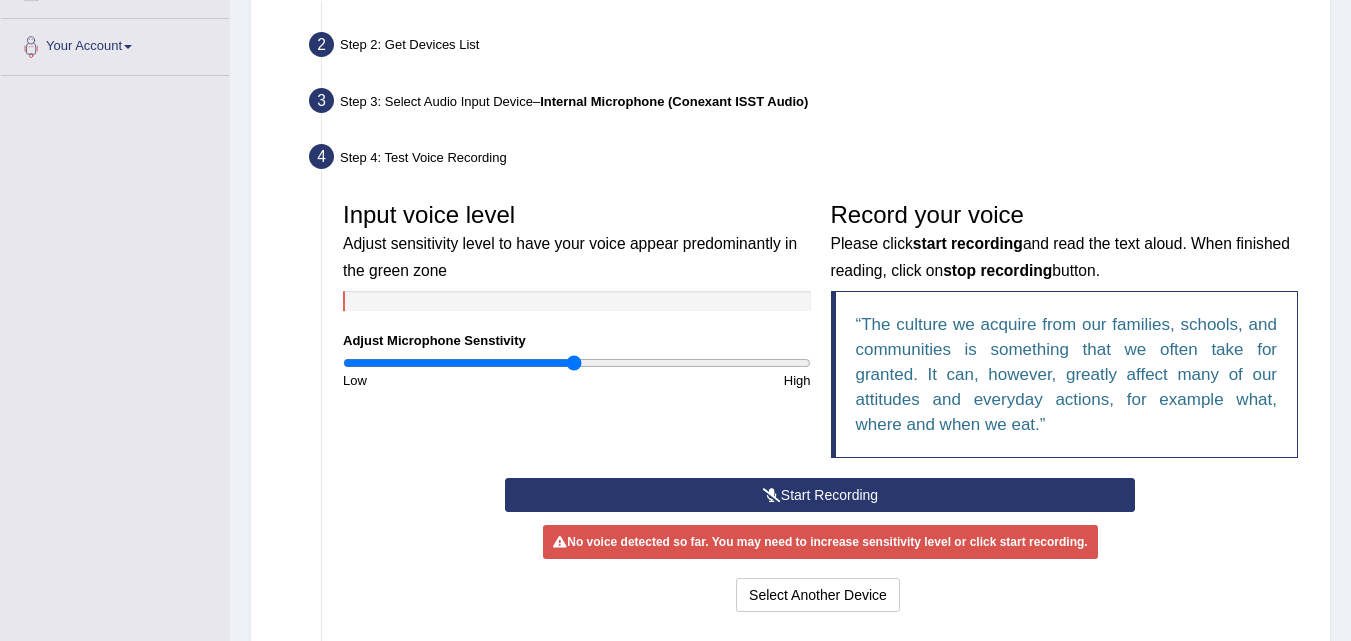 scroll, scrollTop: 609, scrollLeft: 0, axis: vertical 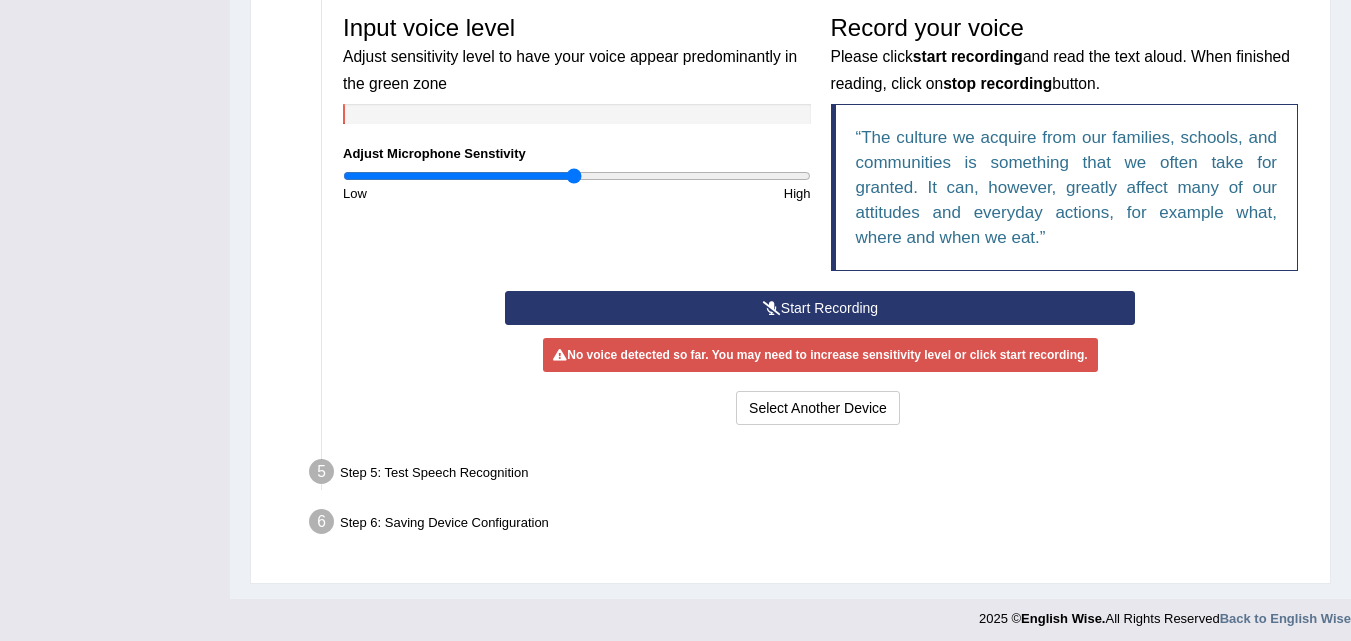 click on "Start Recording" at bounding box center (820, 308) 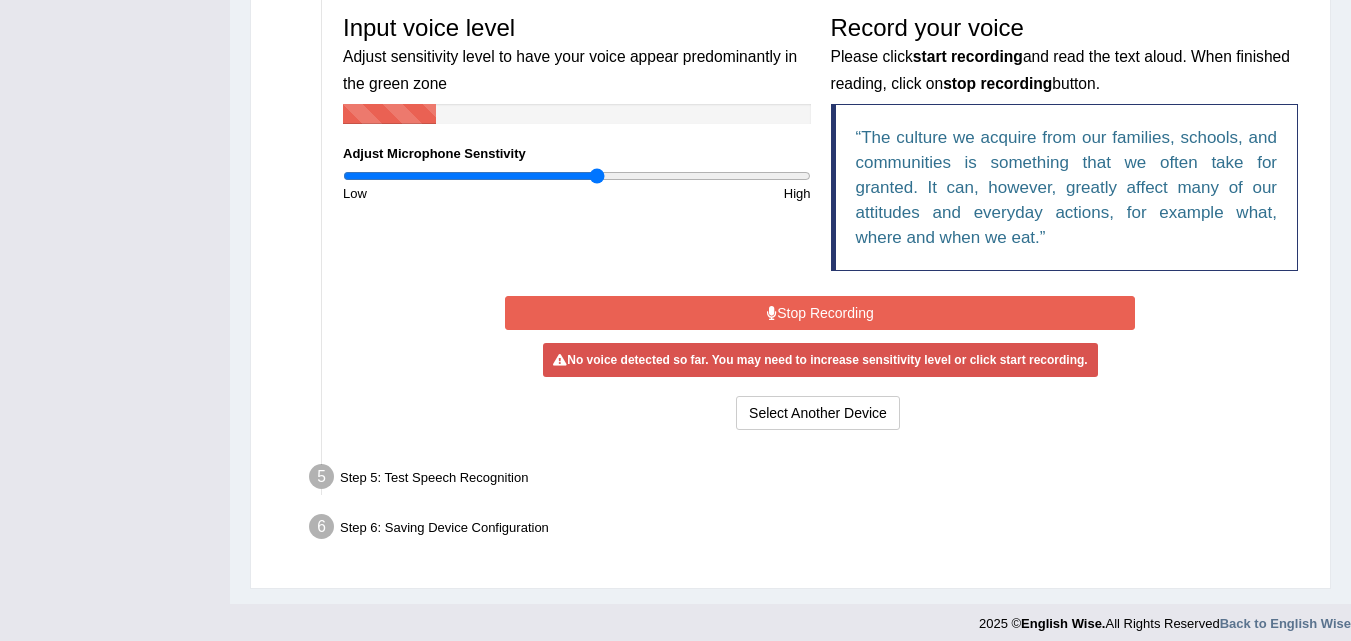 drag, startPoint x: 576, startPoint y: 178, endPoint x: 595, endPoint y: 178, distance: 19 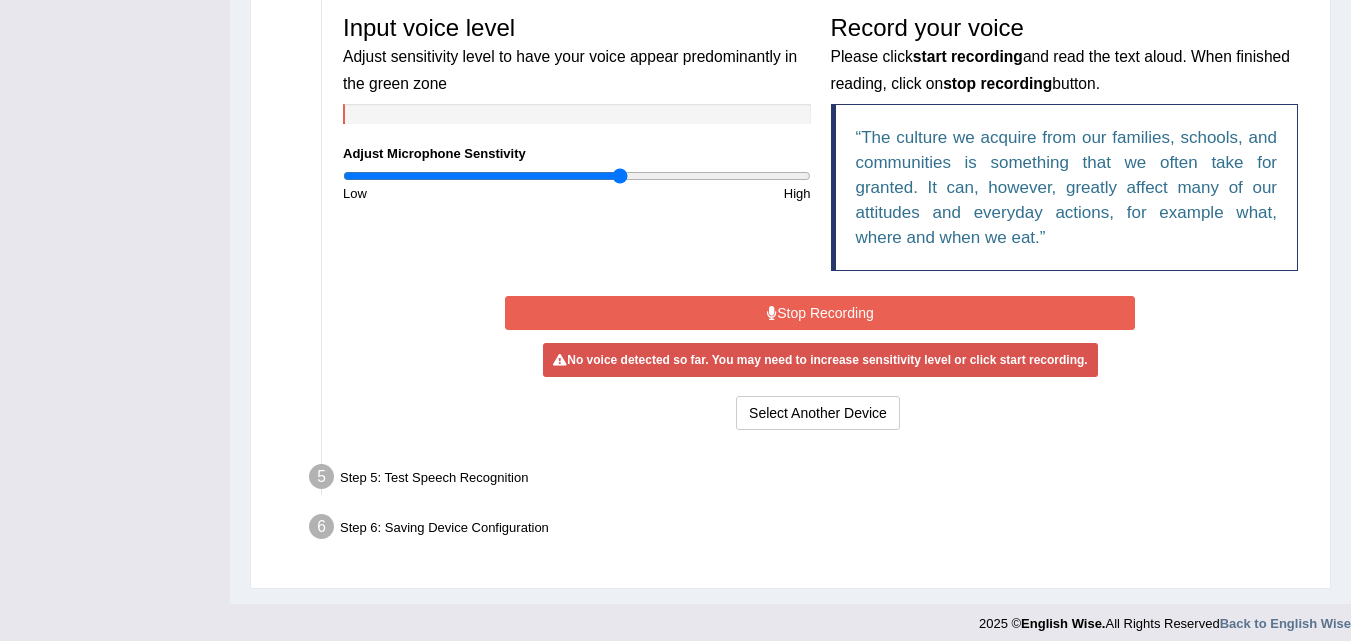 drag, startPoint x: 595, startPoint y: 178, endPoint x: 618, endPoint y: 179, distance: 23.021729 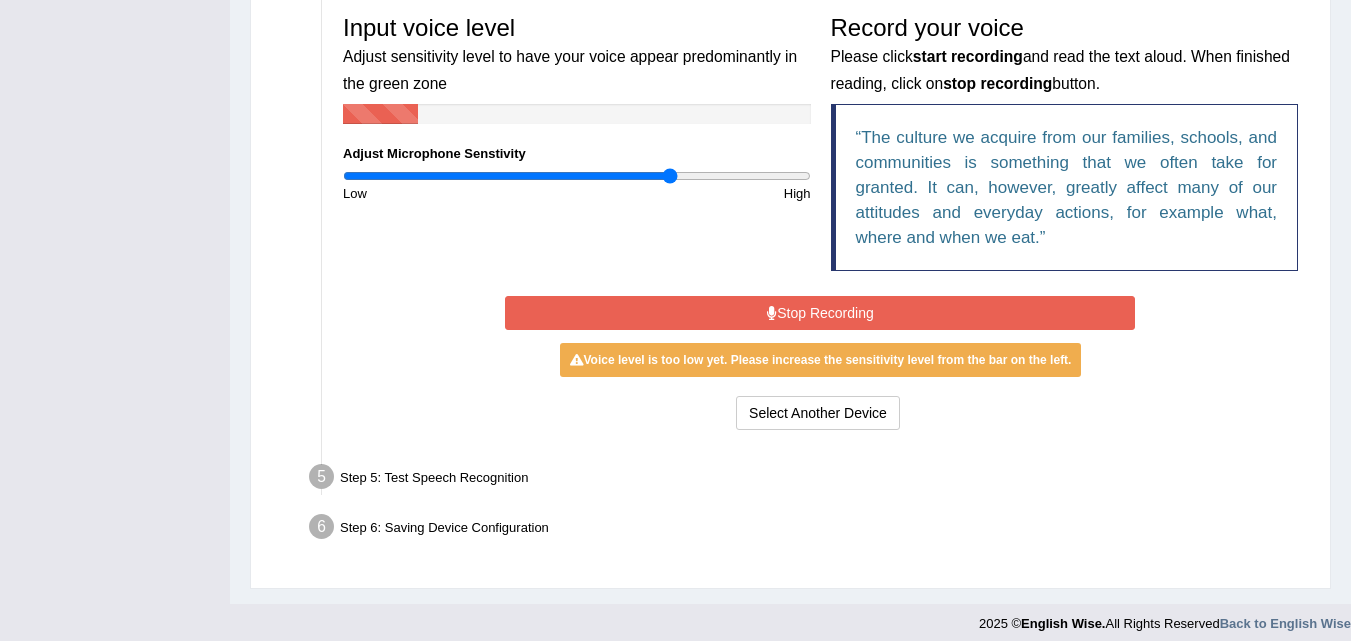 drag, startPoint x: 620, startPoint y: 174, endPoint x: 671, endPoint y: 183, distance: 51.78803 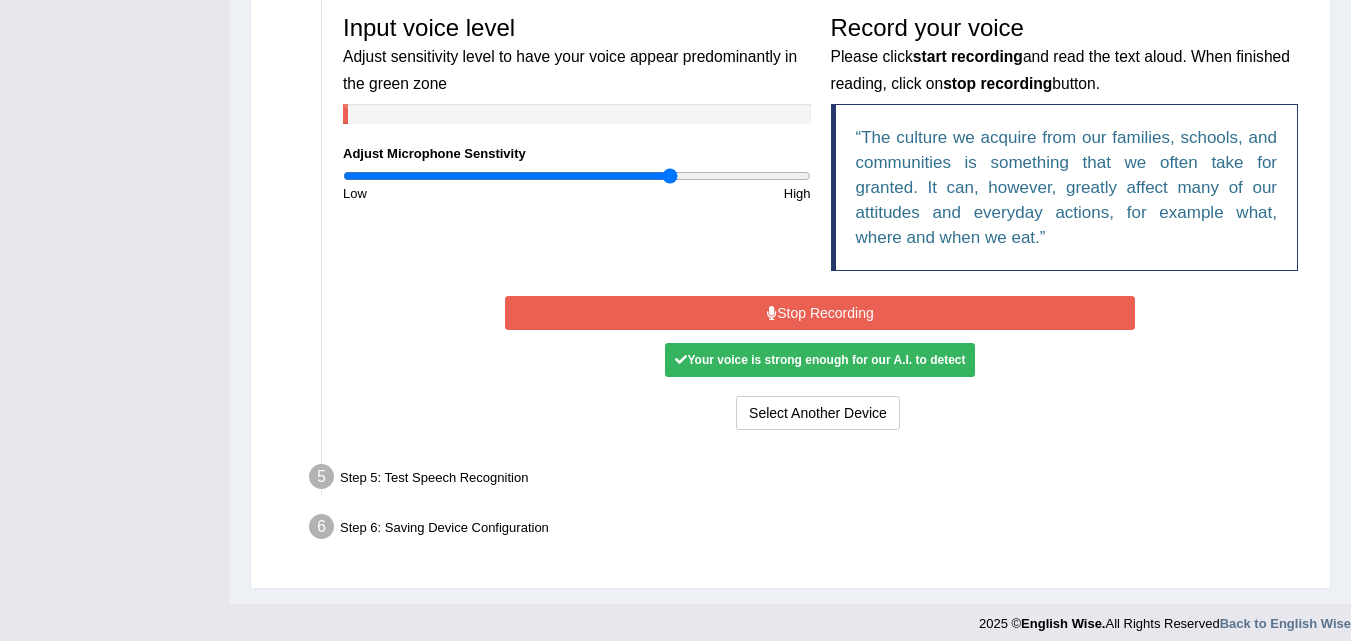 click at bounding box center (577, 176) 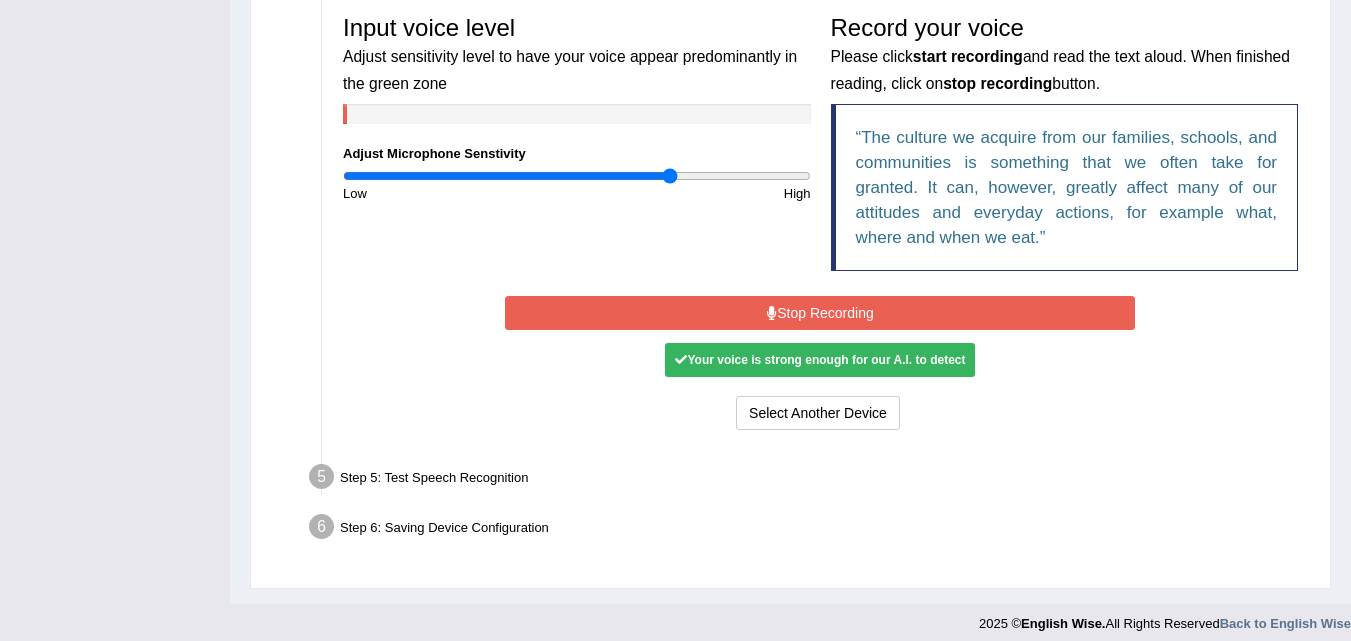 click on "Stop Recording" at bounding box center (820, 313) 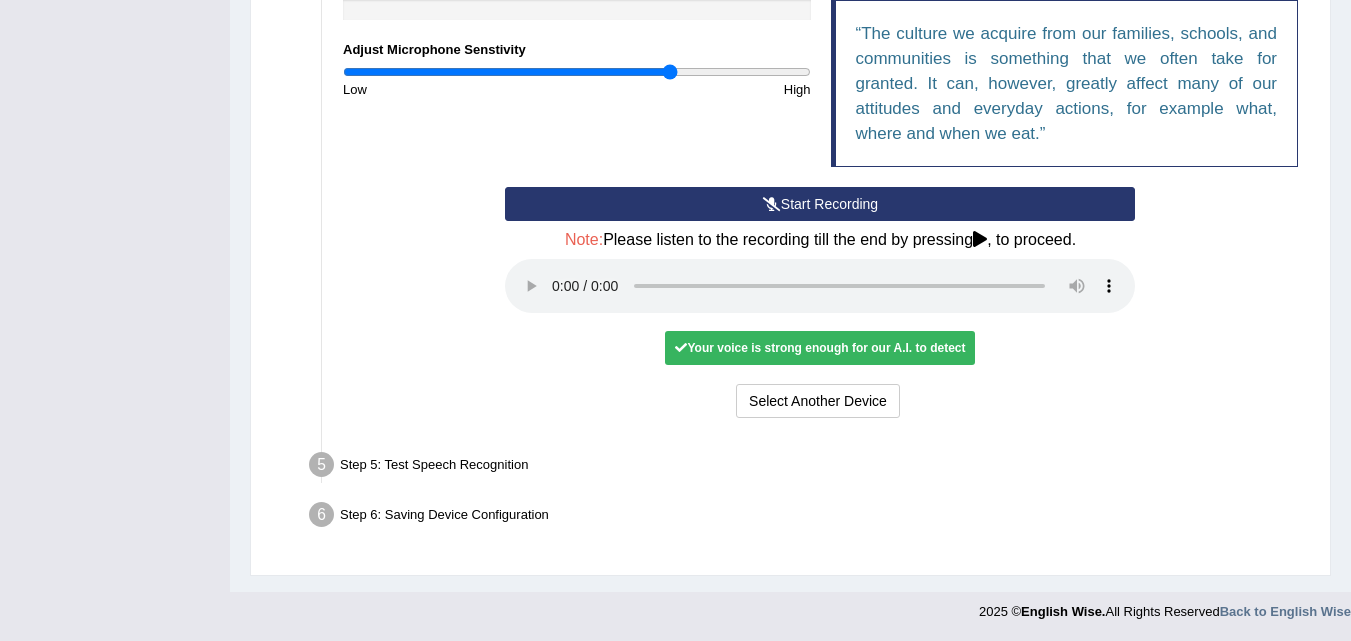 scroll, scrollTop: 714, scrollLeft: 0, axis: vertical 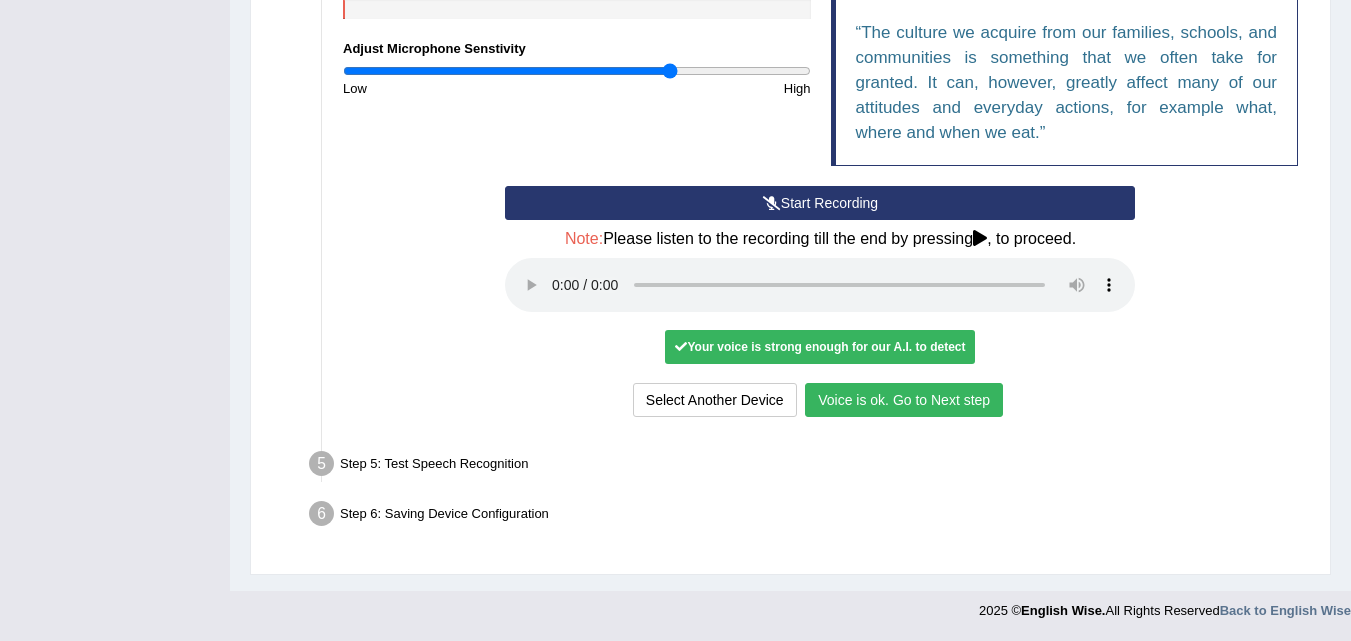 click on "Voice is ok. Go to Next step" at bounding box center (904, 400) 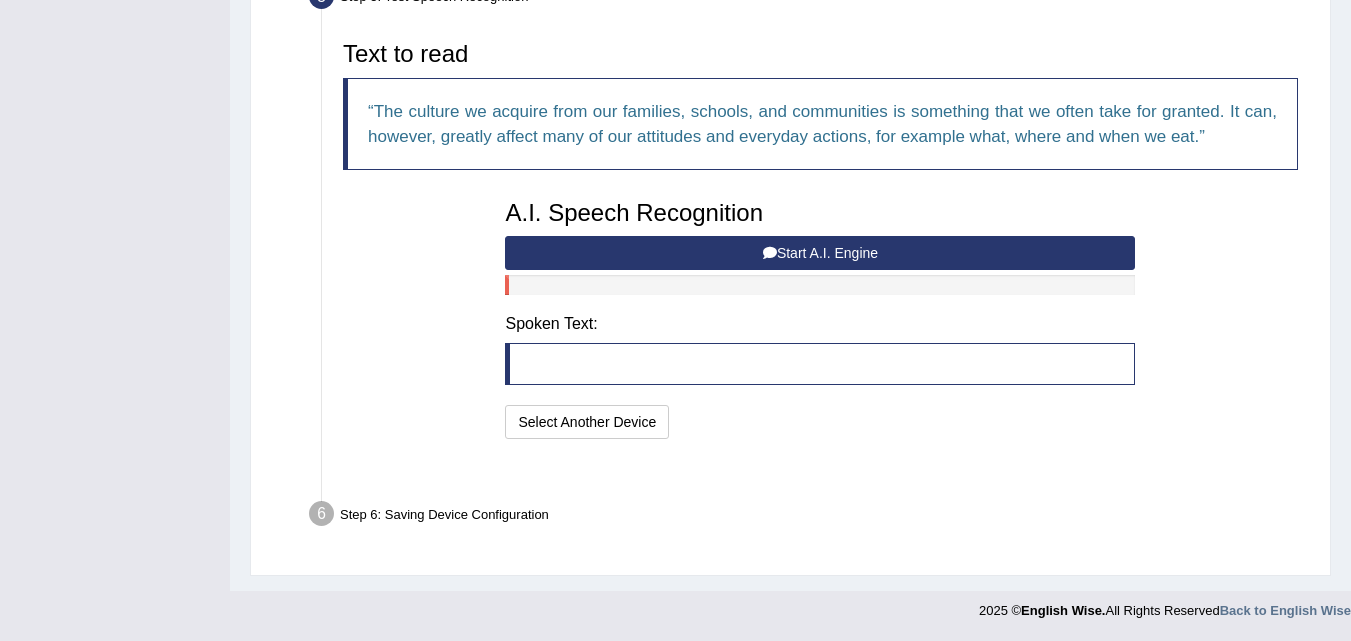scroll, scrollTop: 610, scrollLeft: 0, axis: vertical 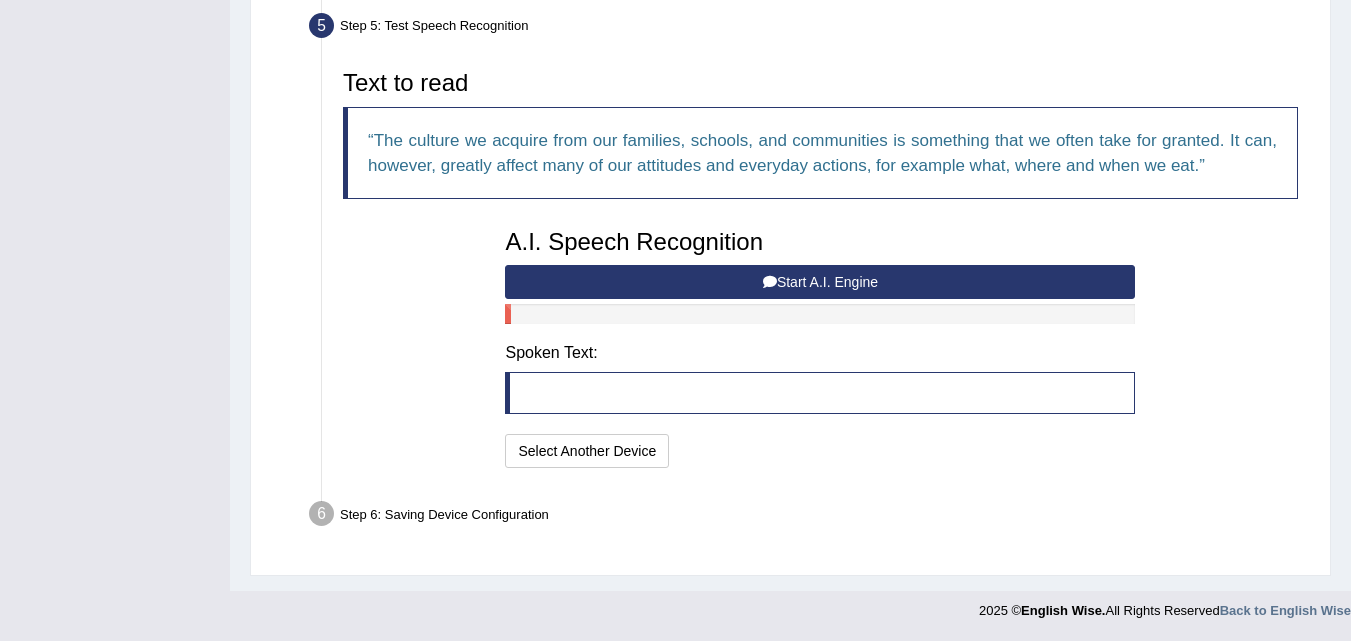 click on "Start A.I. Engine" at bounding box center [820, 282] 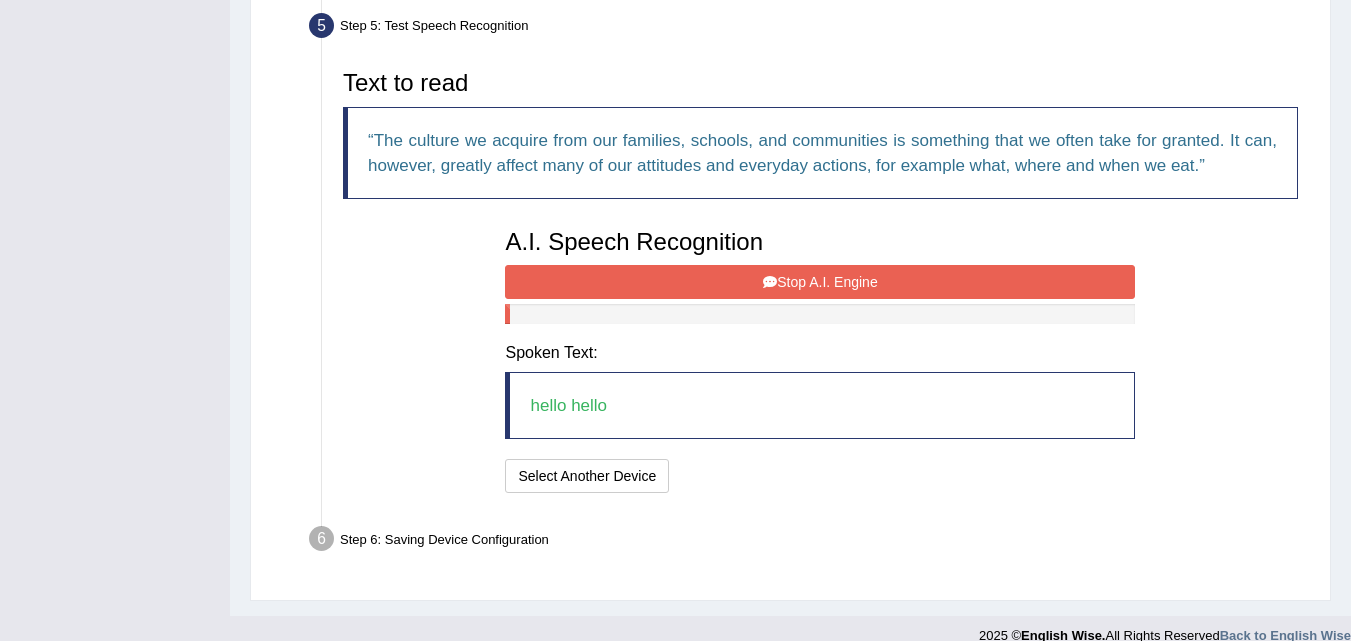 click on "Stop A.I. Engine" at bounding box center [820, 282] 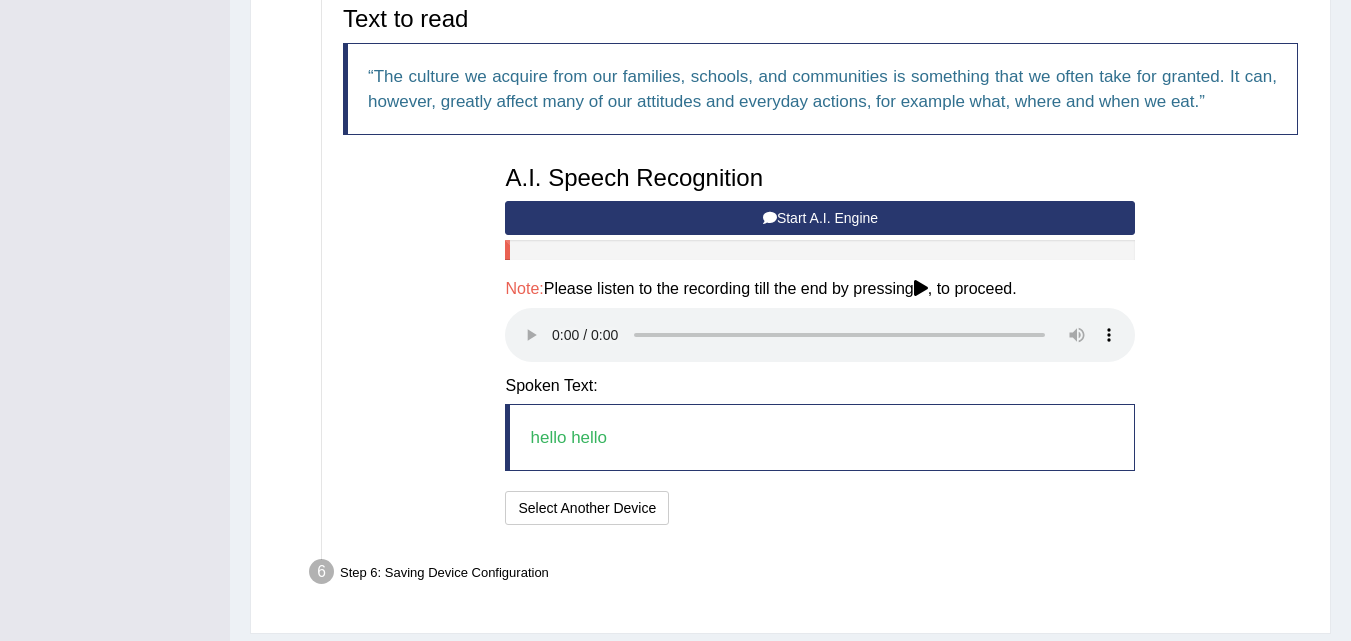 scroll, scrollTop: 710, scrollLeft: 0, axis: vertical 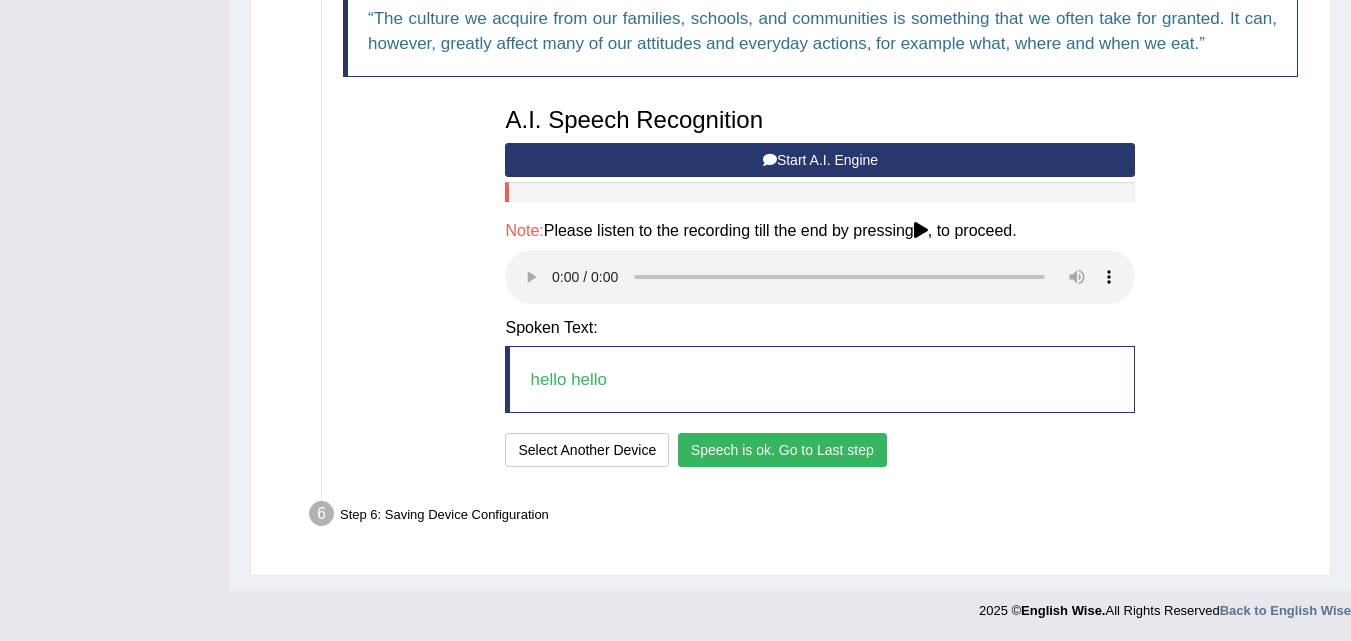 click on "Speech is ok. Go to Last step" at bounding box center [782, 450] 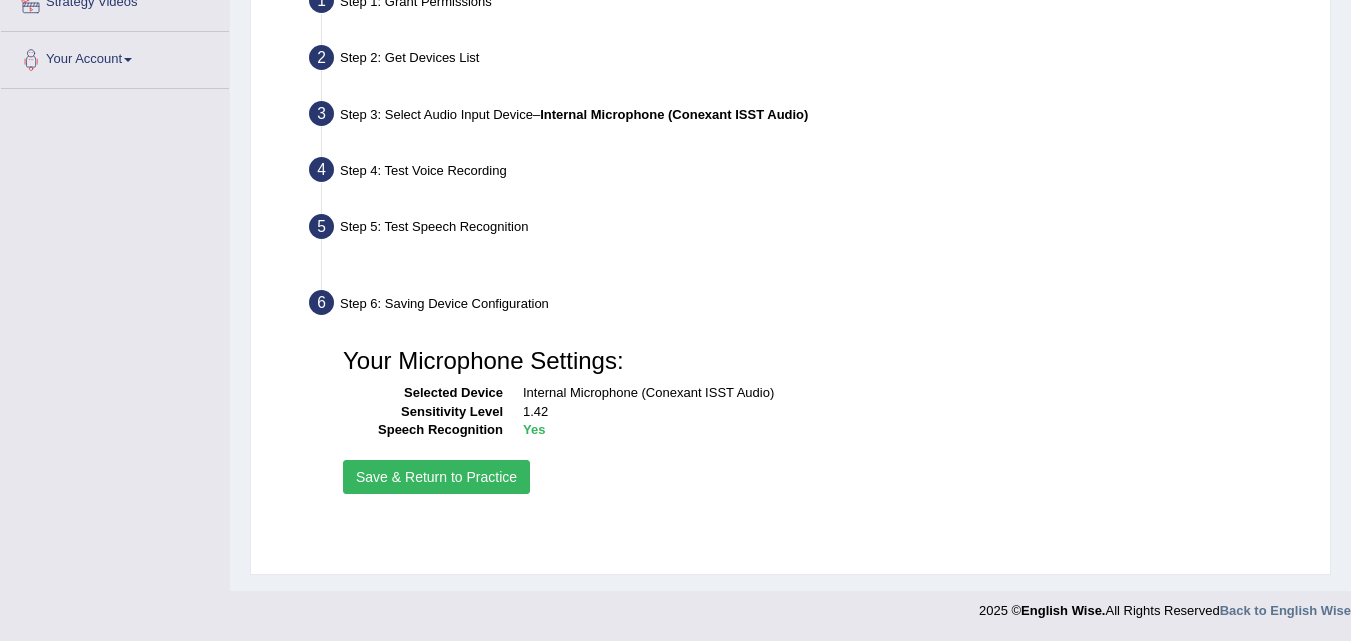 scroll, scrollTop: 409, scrollLeft: 0, axis: vertical 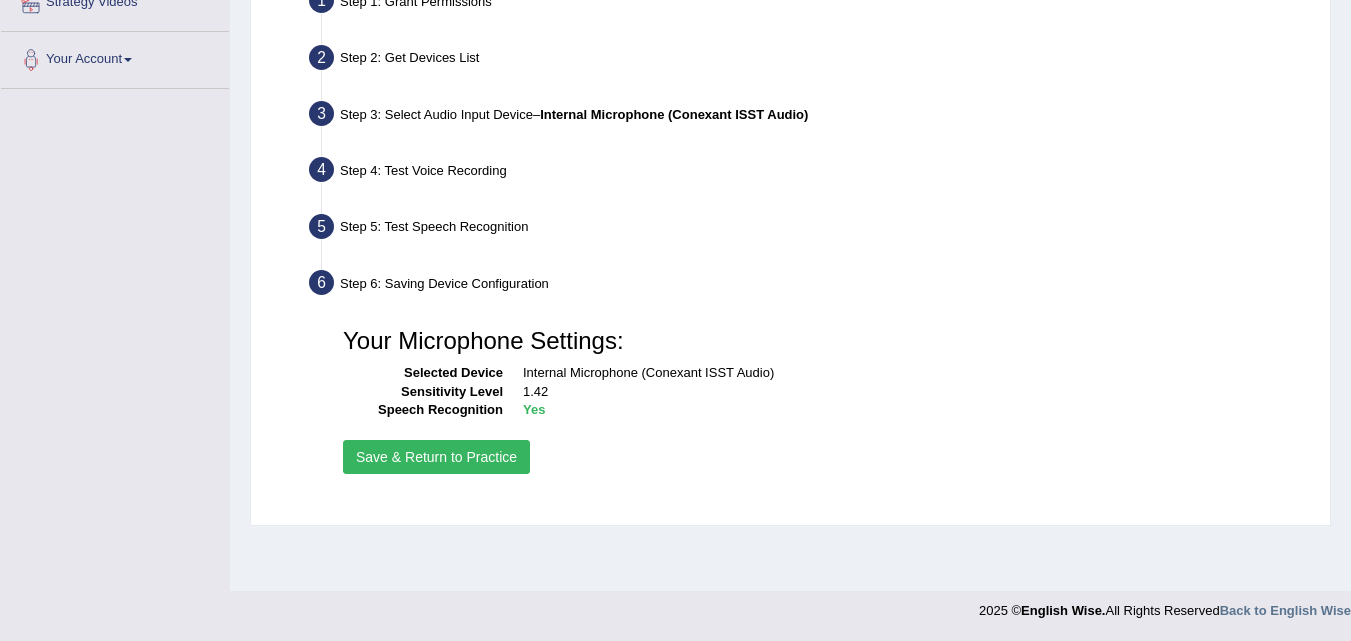 click on "Save & Return to Practice" at bounding box center (436, 457) 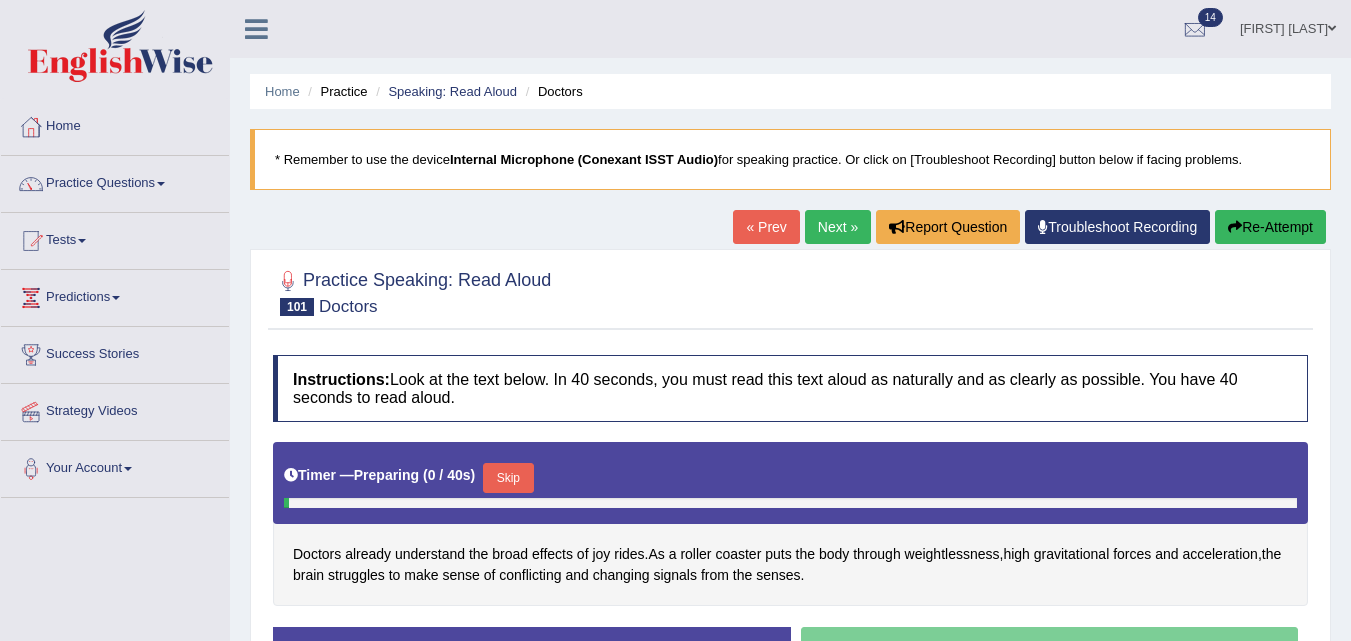 scroll, scrollTop: 0, scrollLeft: 0, axis: both 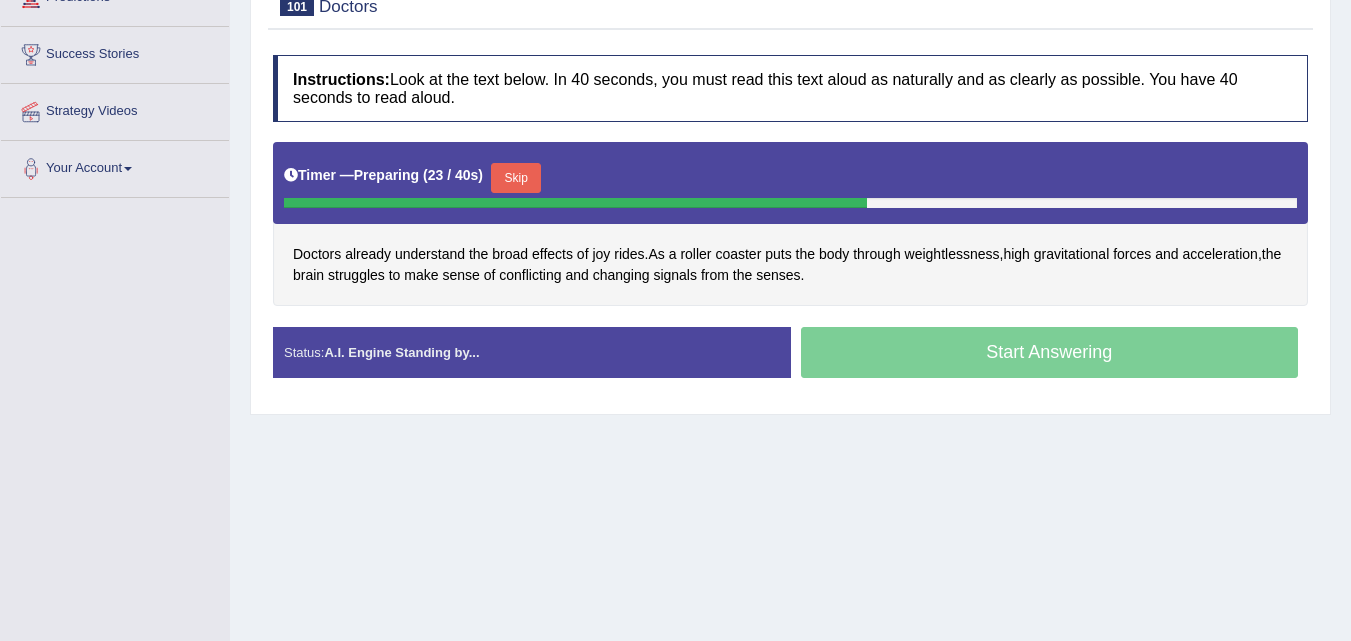 click on "Skip" at bounding box center (516, 178) 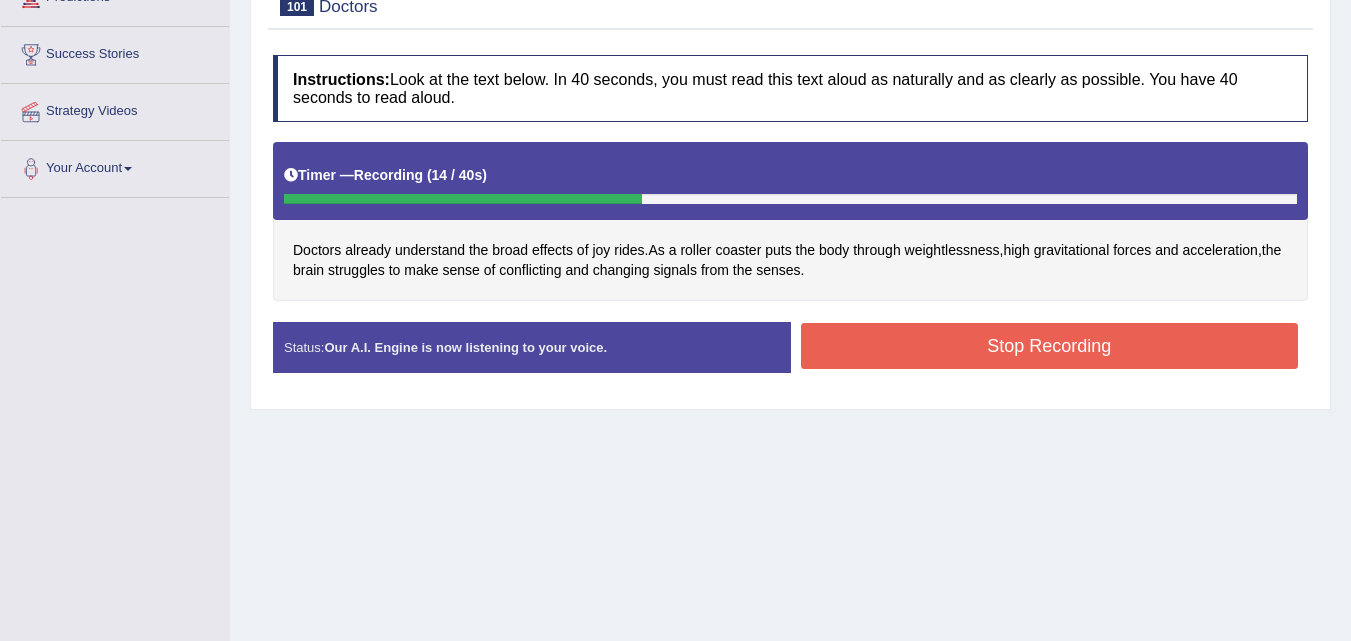click on "Stop Recording" at bounding box center (1050, 346) 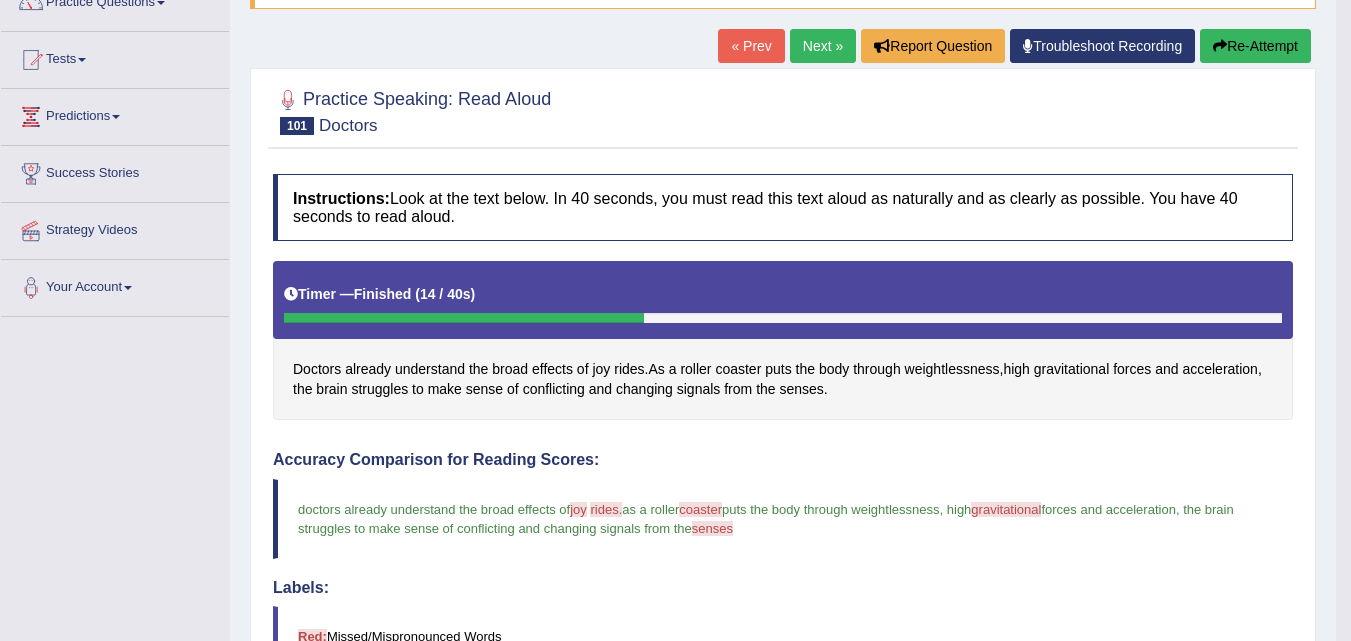 scroll, scrollTop: 0, scrollLeft: 0, axis: both 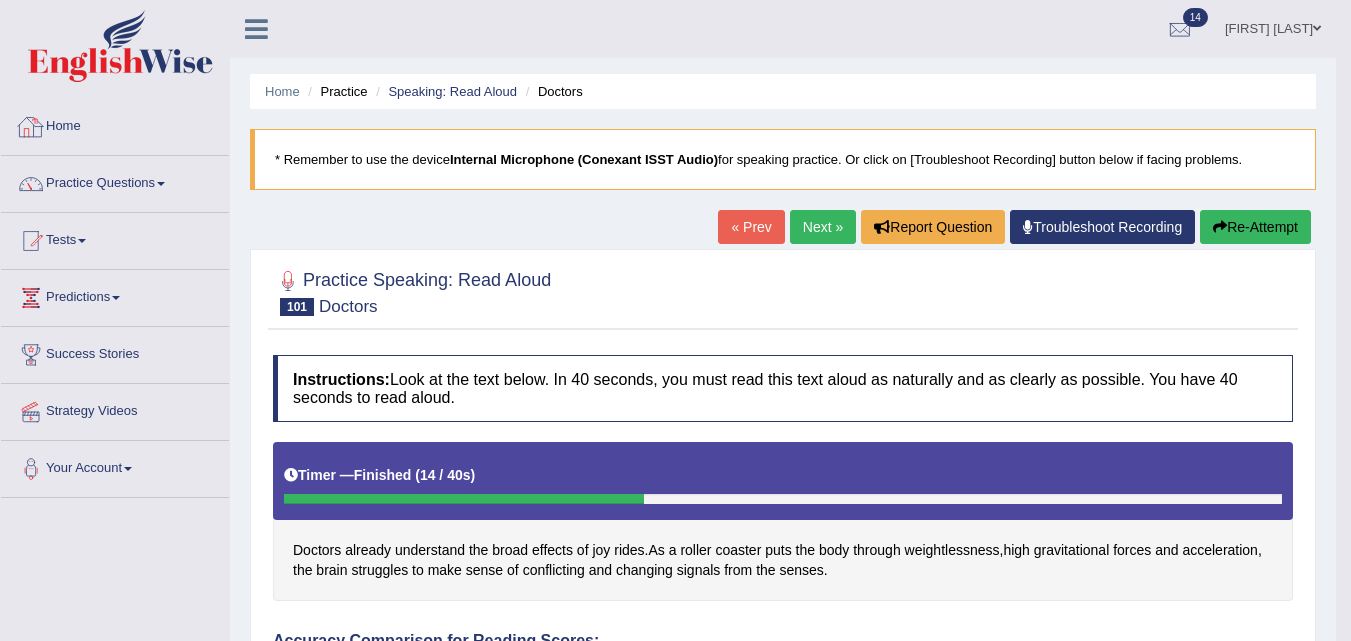 click on "Home" at bounding box center (115, 124) 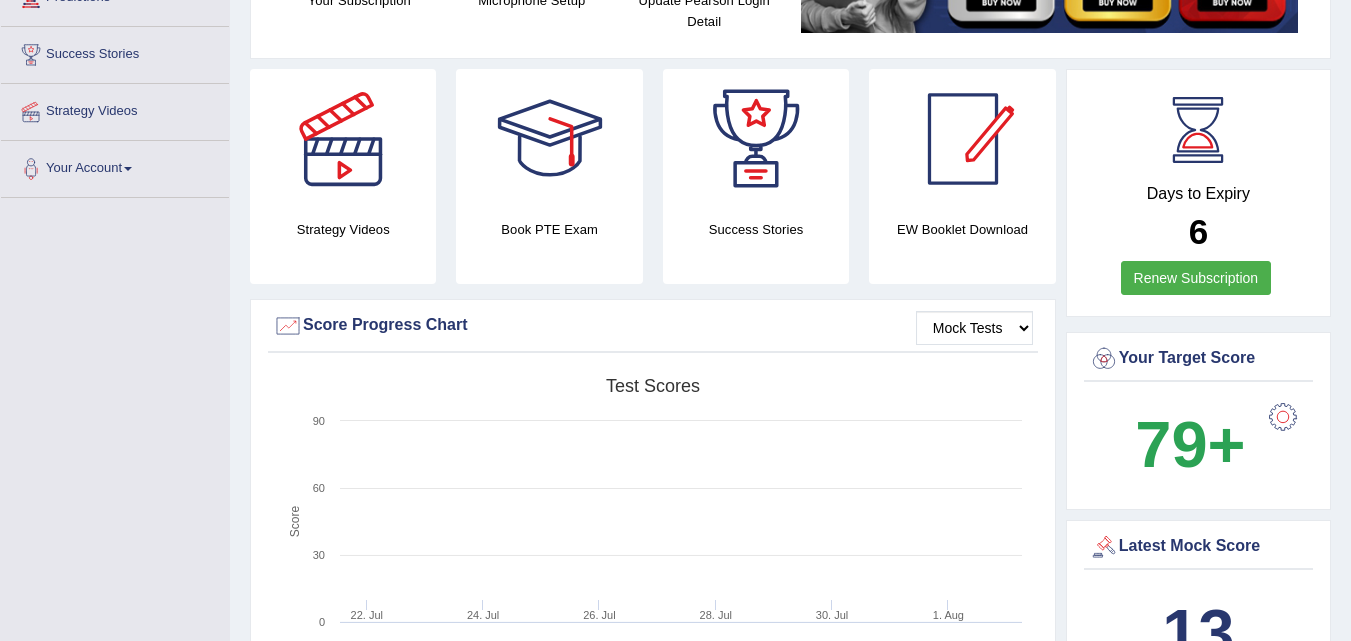scroll, scrollTop: 0, scrollLeft: 0, axis: both 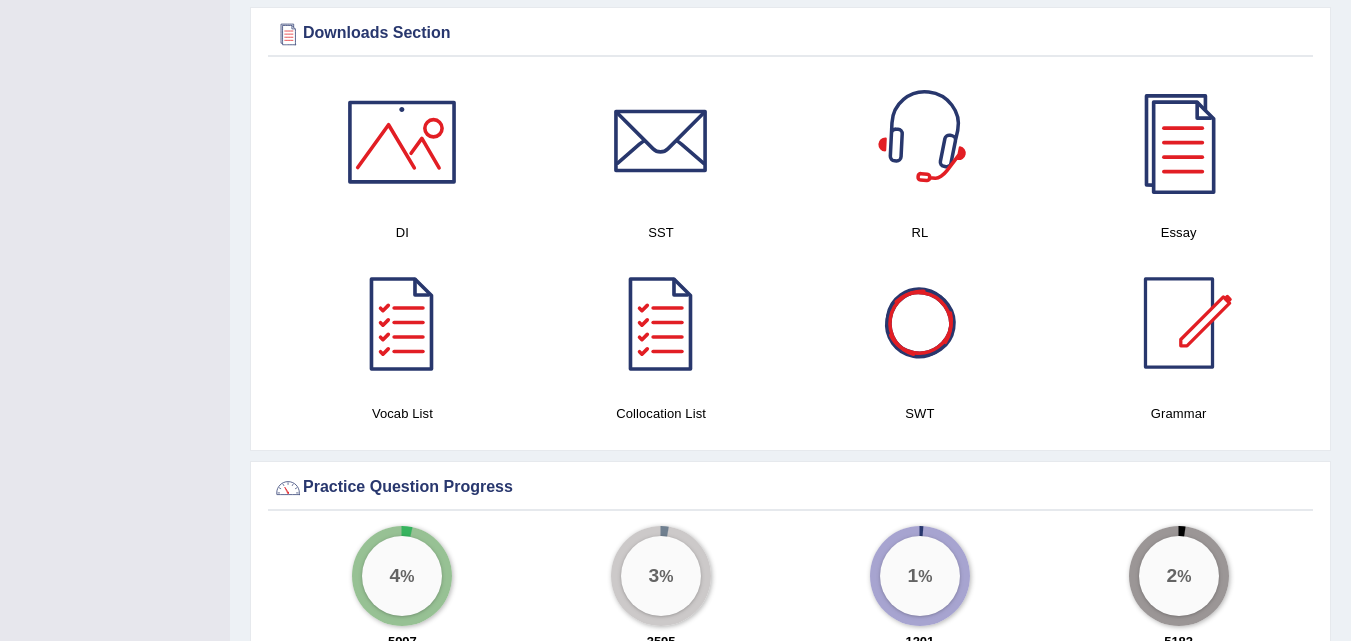 click at bounding box center (920, 142) 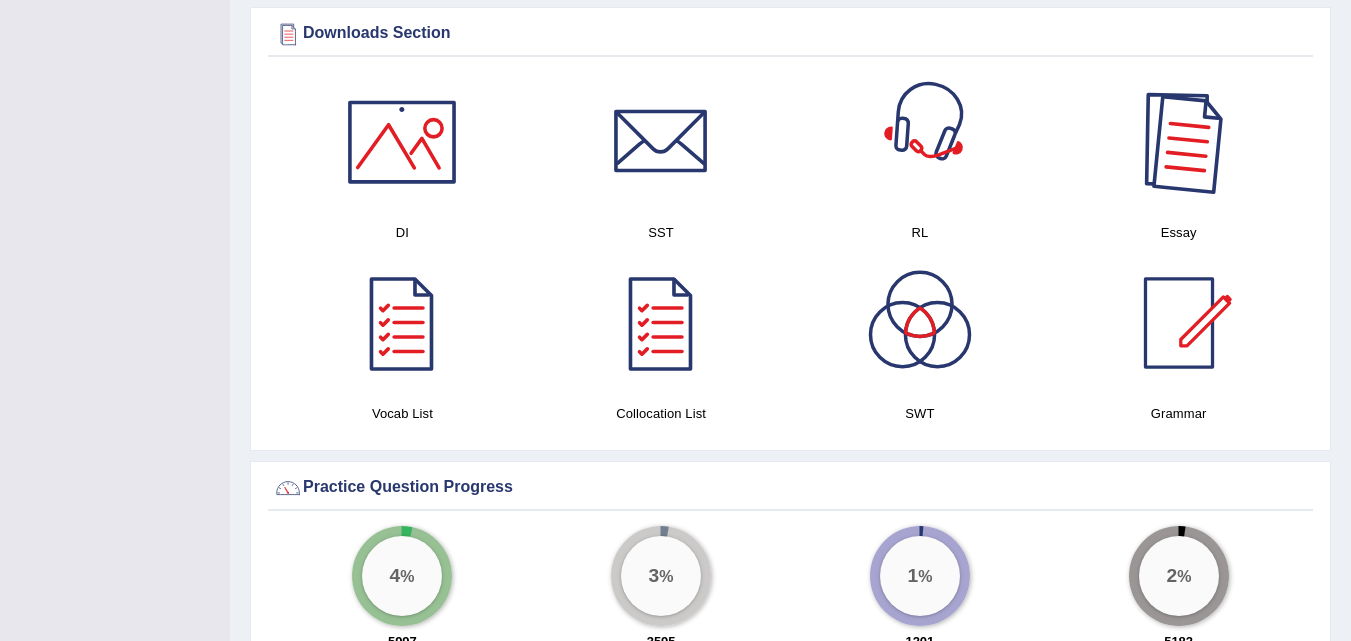 click at bounding box center [1179, 142] 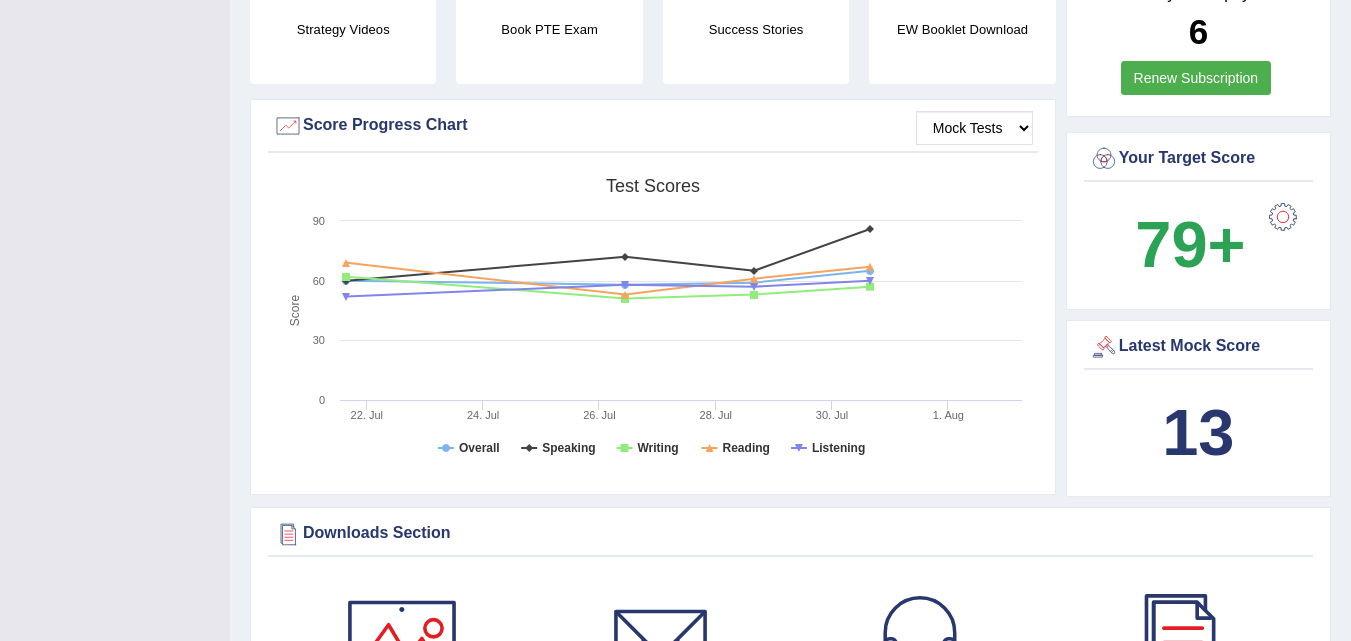 scroll, scrollTop: 100, scrollLeft: 0, axis: vertical 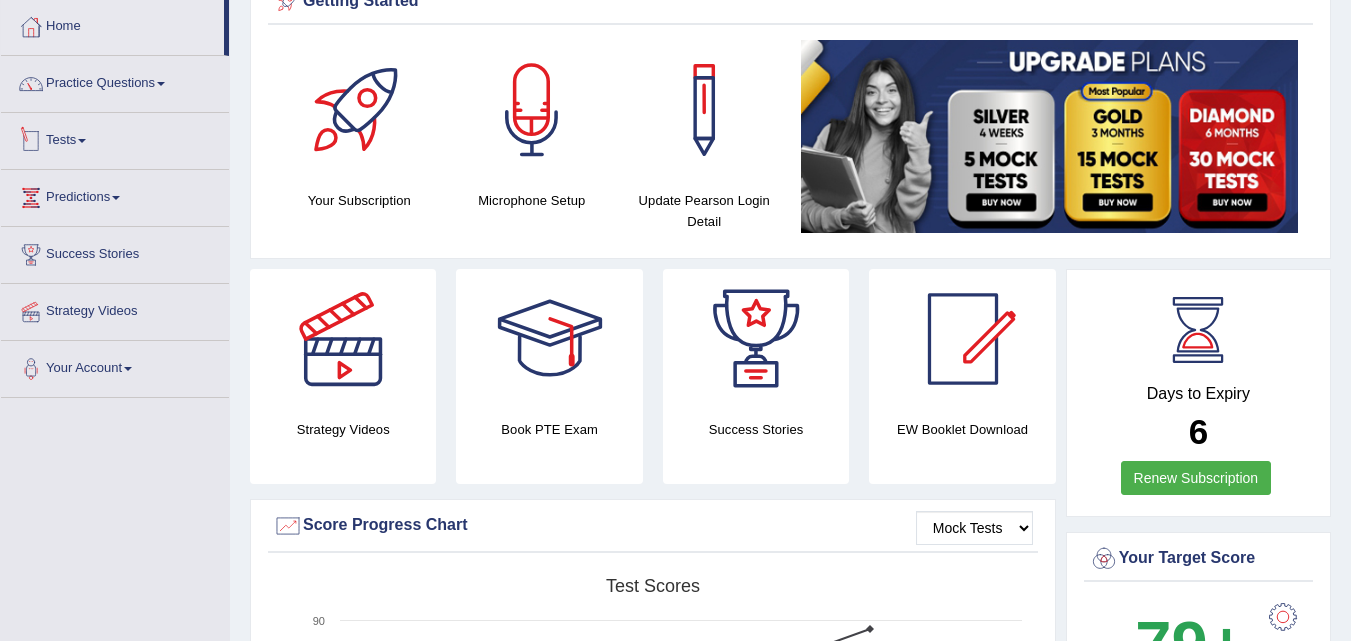 click on "Tests" at bounding box center [115, 138] 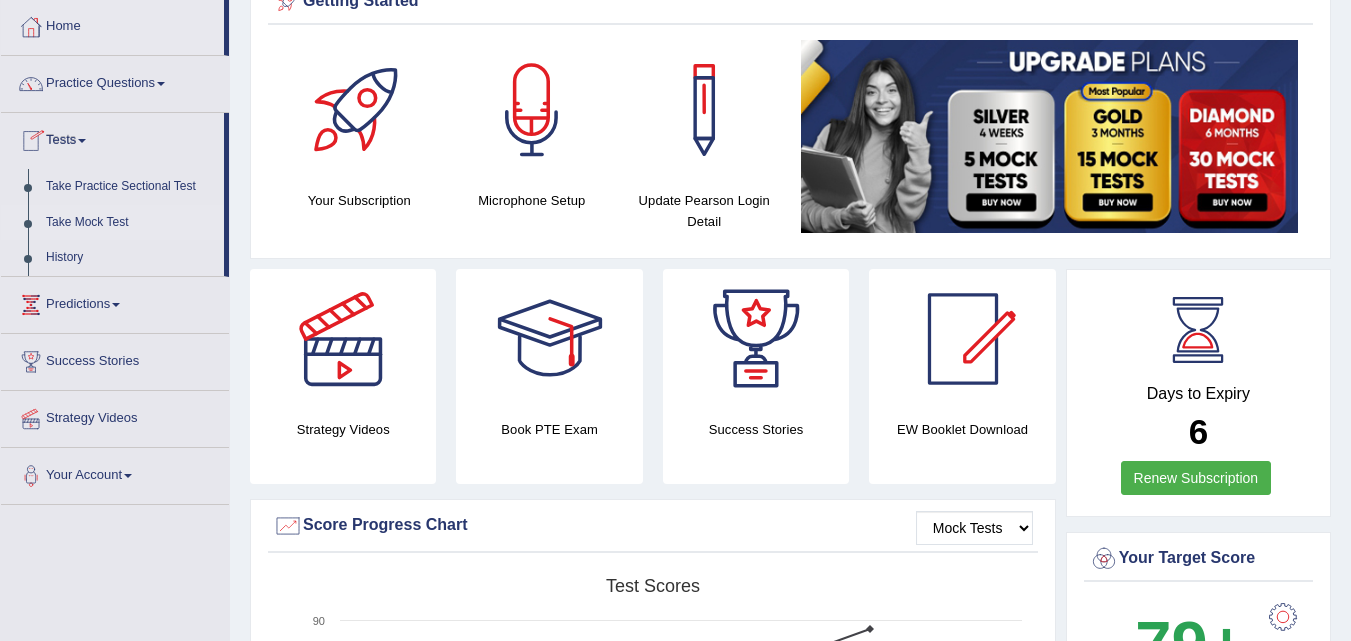click on "Take Mock Test" at bounding box center [130, 223] 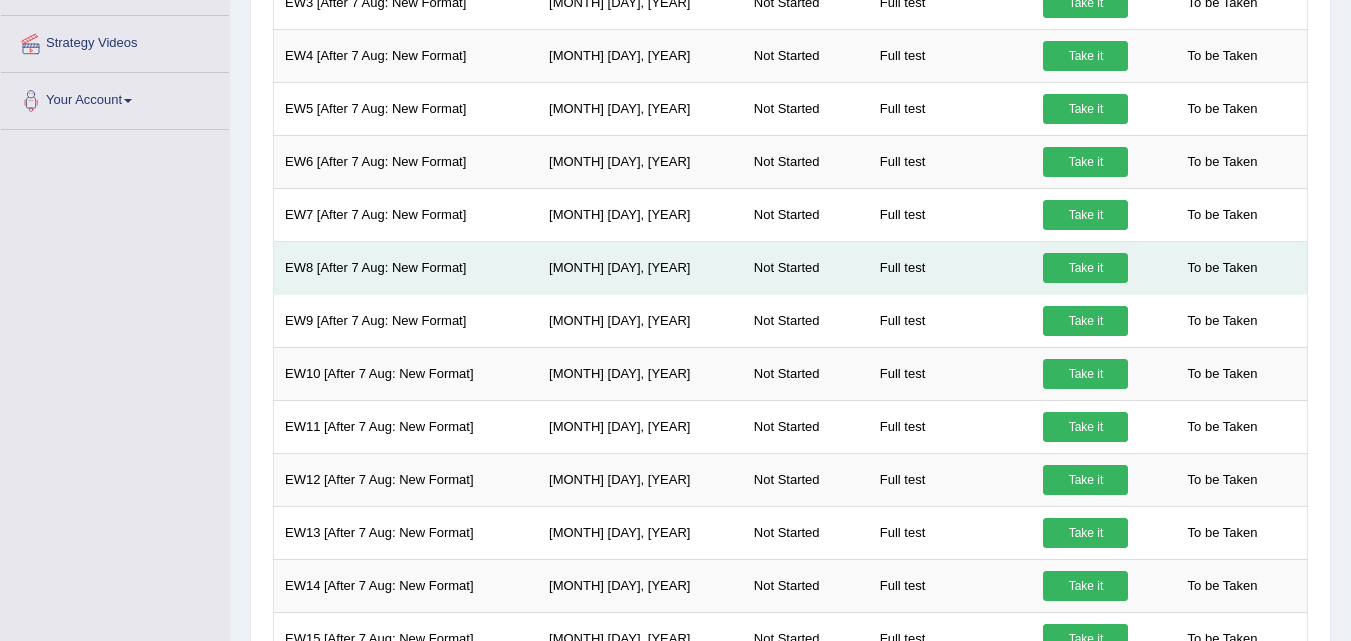 scroll, scrollTop: 406, scrollLeft: 0, axis: vertical 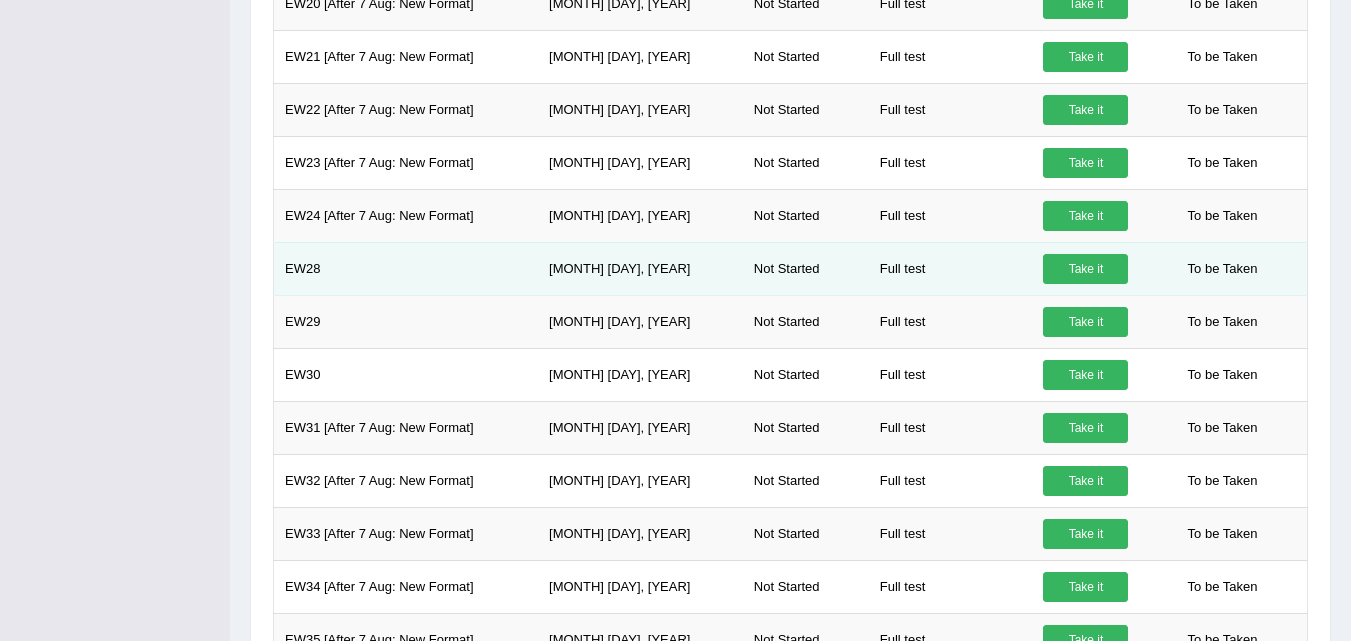 click on "Take it" at bounding box center [1085, 269] 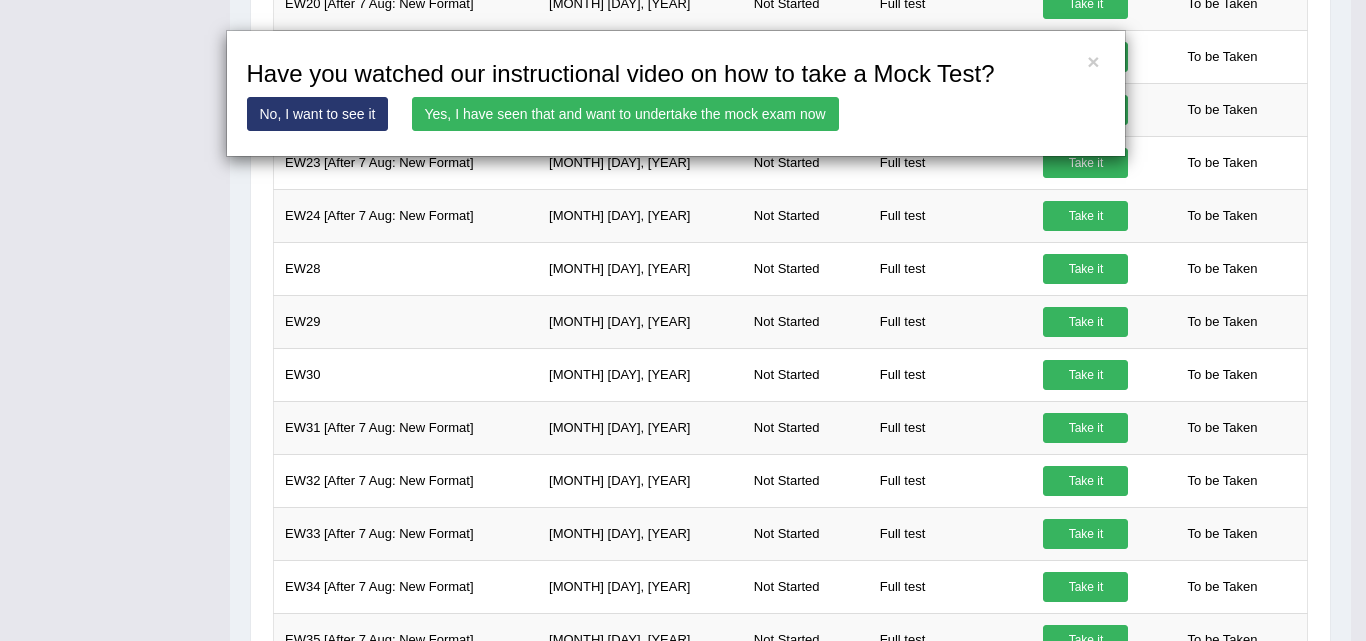 click on "Yes, I have seen that and want to undertake the mock exam now" at bounding box center [625, 114] 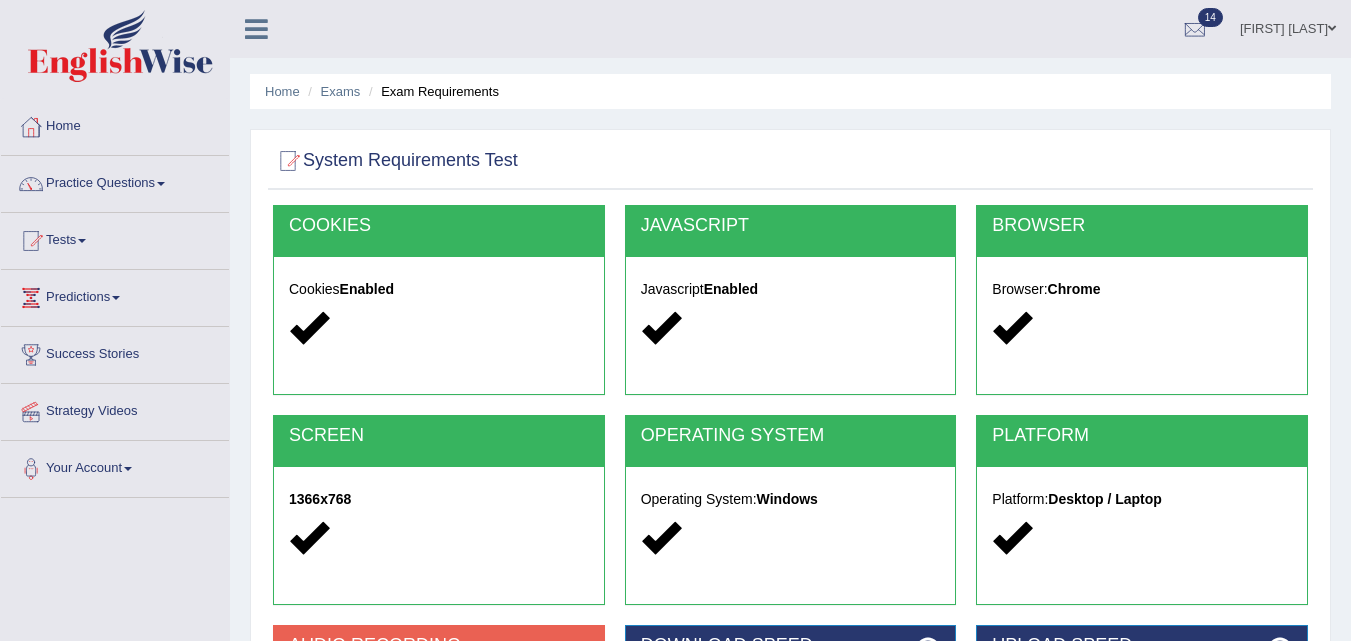 scroll, scrollTop: 0, scrollLeft: 0, axis: both 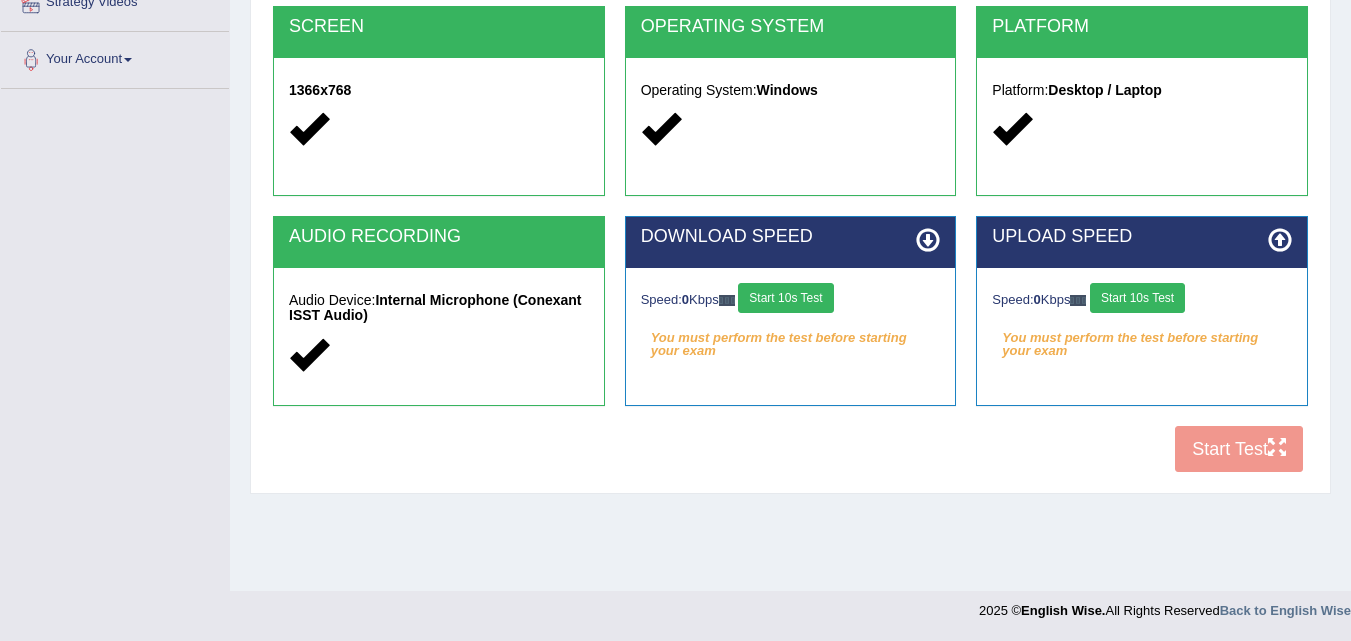 click on "Start 10s Test" at bounding box center (785, 298) 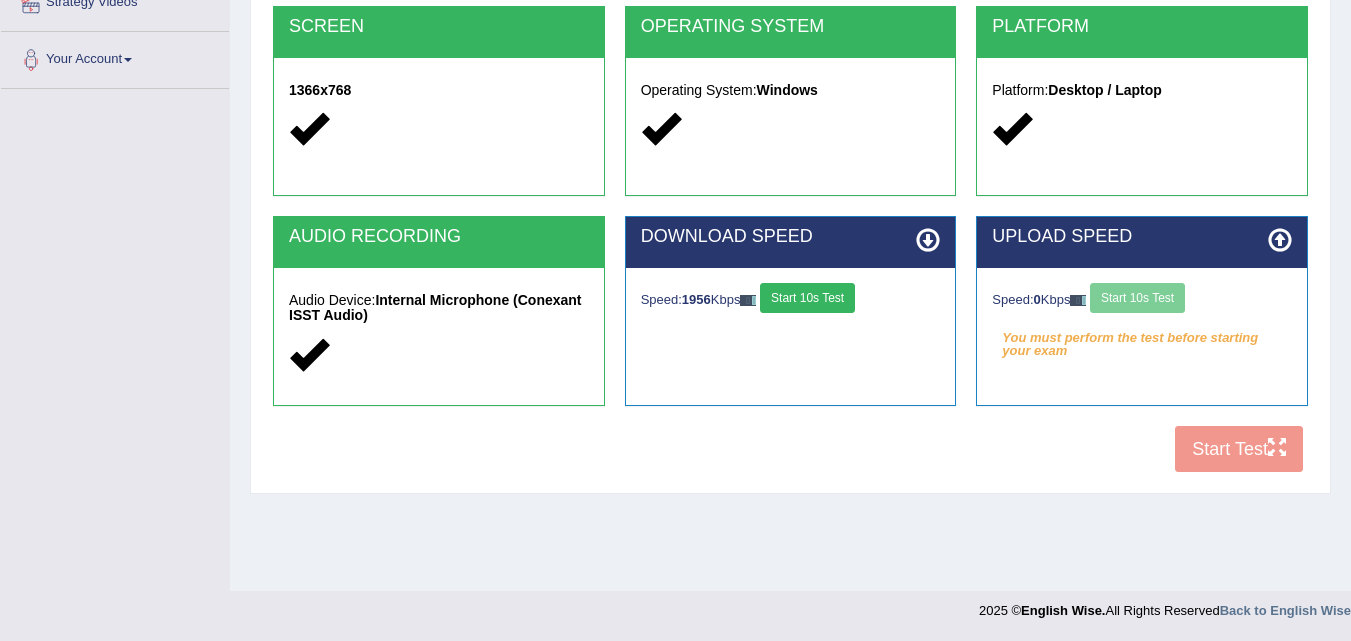 click on "Speed:  0  Kbps    Start 10s Test" at bounding box center [1142, 300] 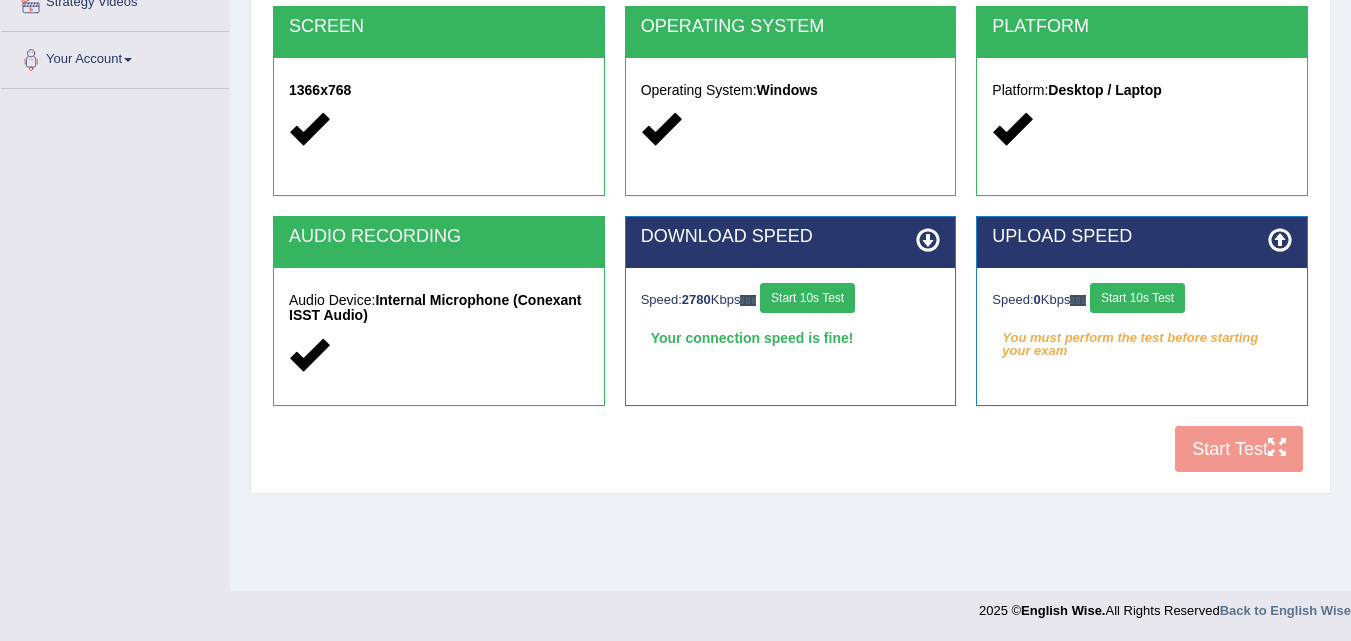 click on "Start 10s Test" at bounding box center (1137, 298) 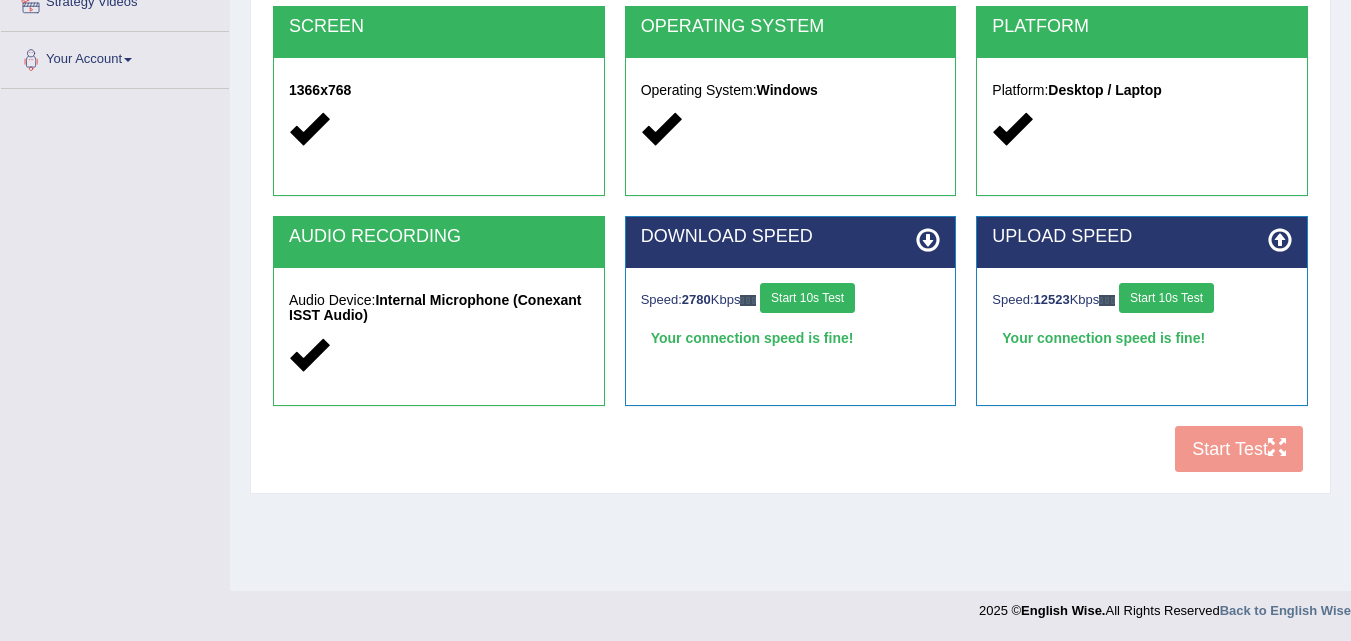 click on "Start 10s Test" at bounding box center (807, 298) 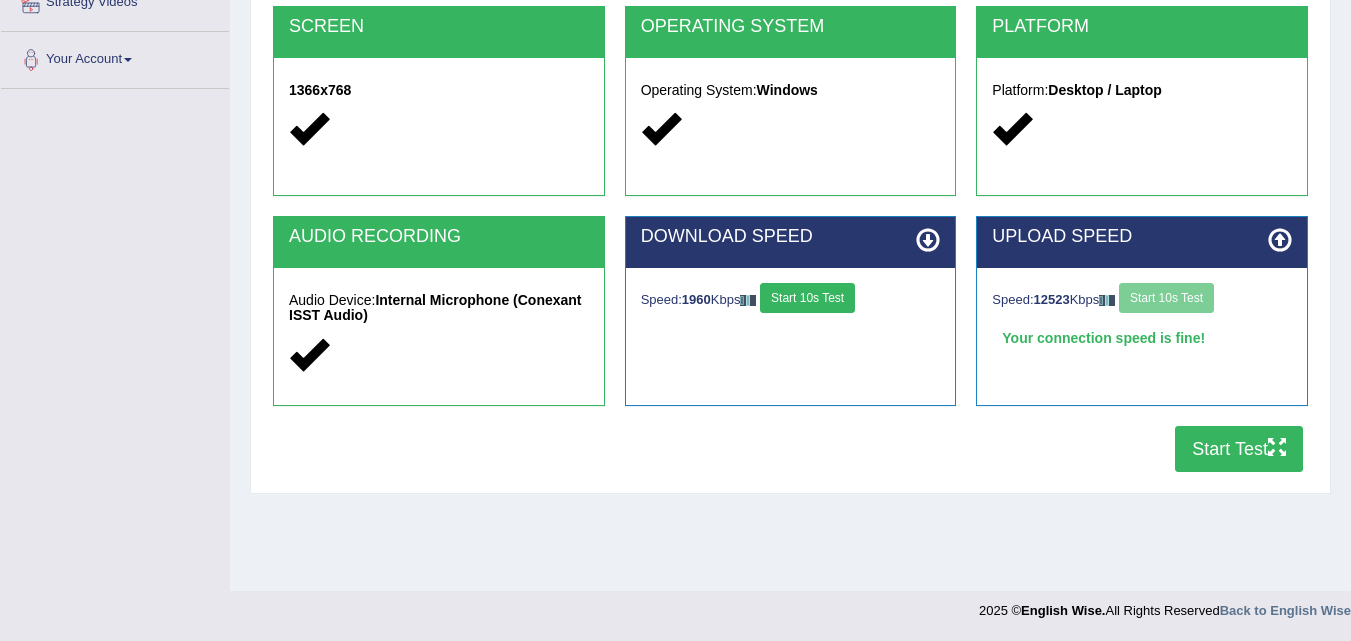 click on "Start Test" at bounding box center [1239, 449] 